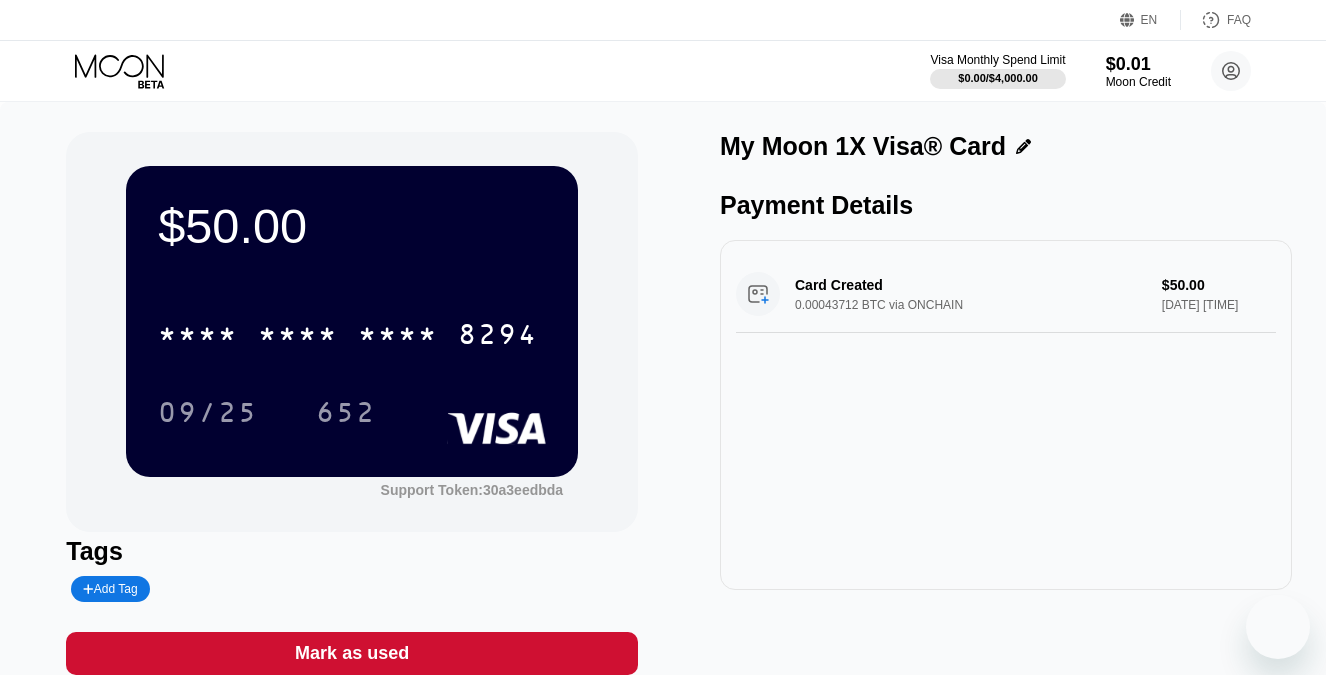 scroll, scrollTop: 0, scrollLeft: 0, axis: both 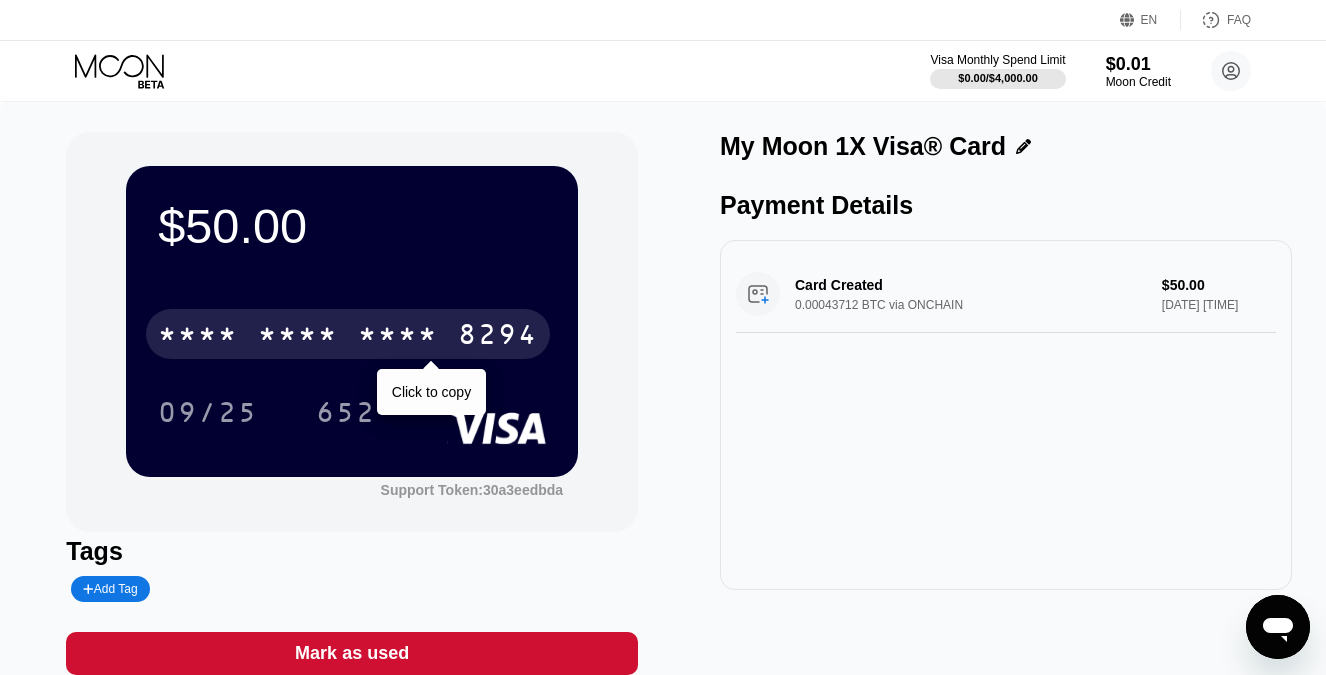 click on "* * * *" at bounding box center (398, 337) 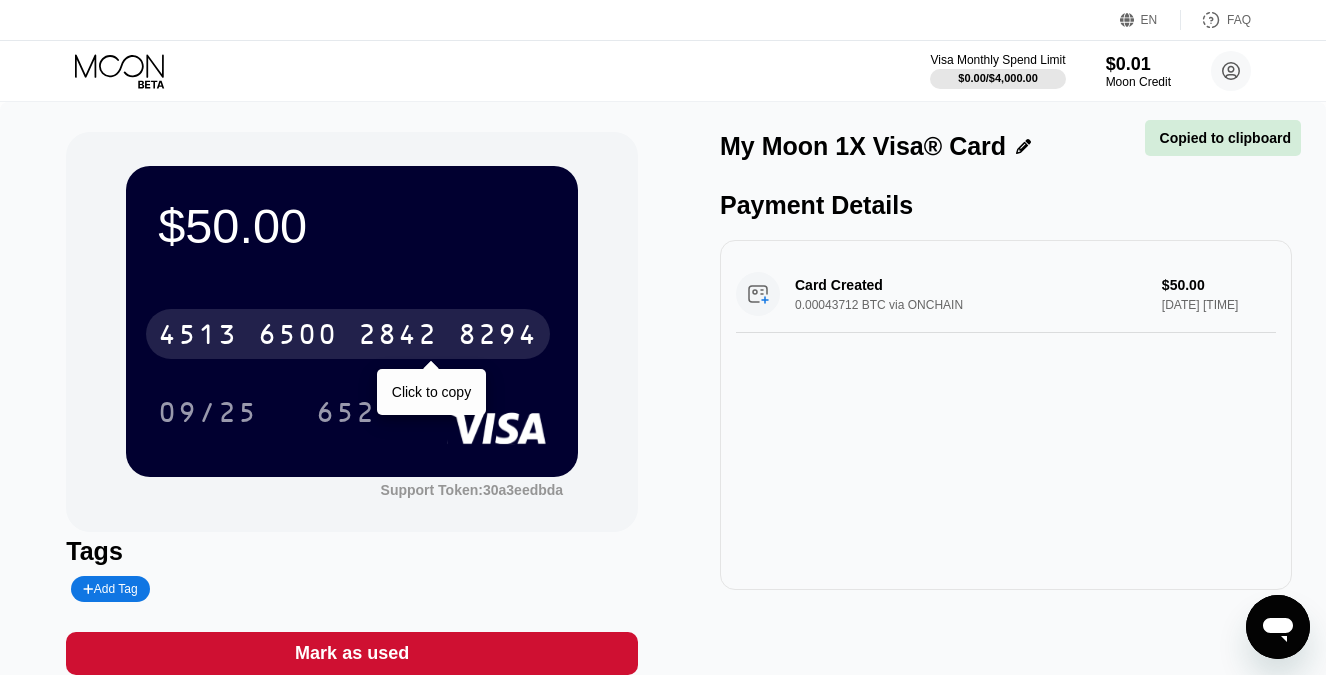 click on "8294" at bounding box center (498, 337) 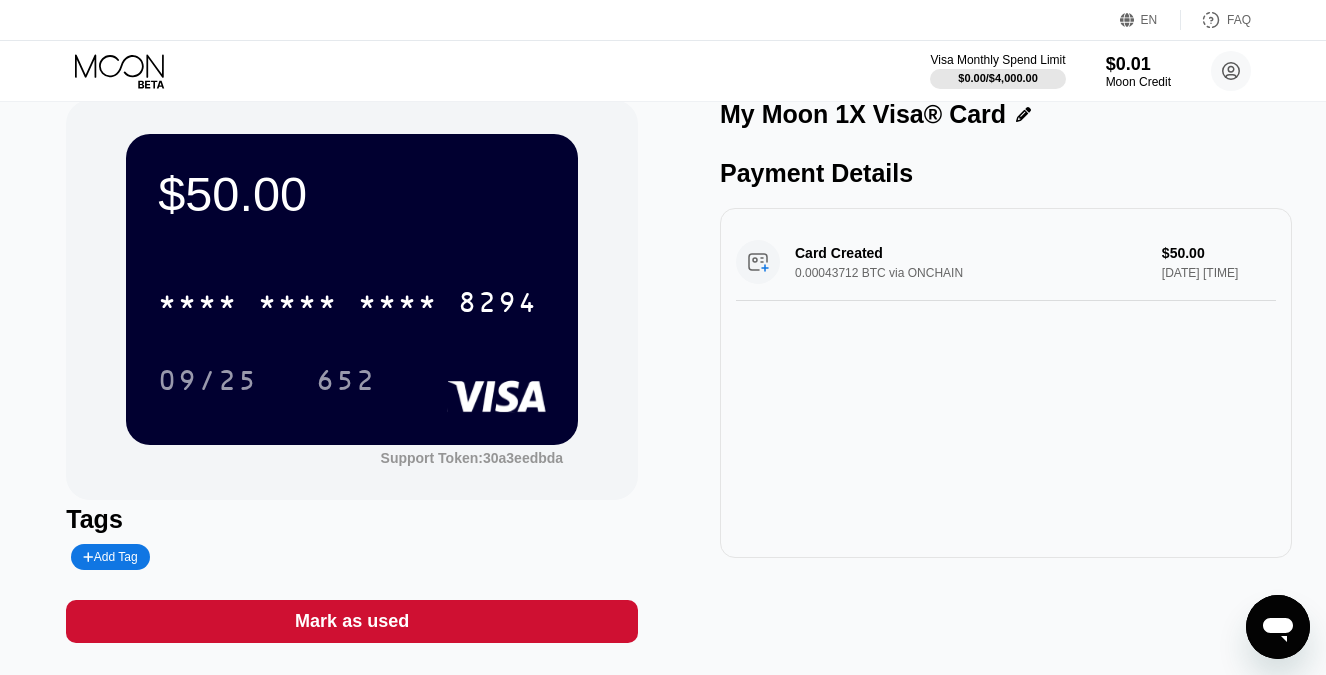scroll, scrollTop: 28, scrollLeft: 0, axis: vertical 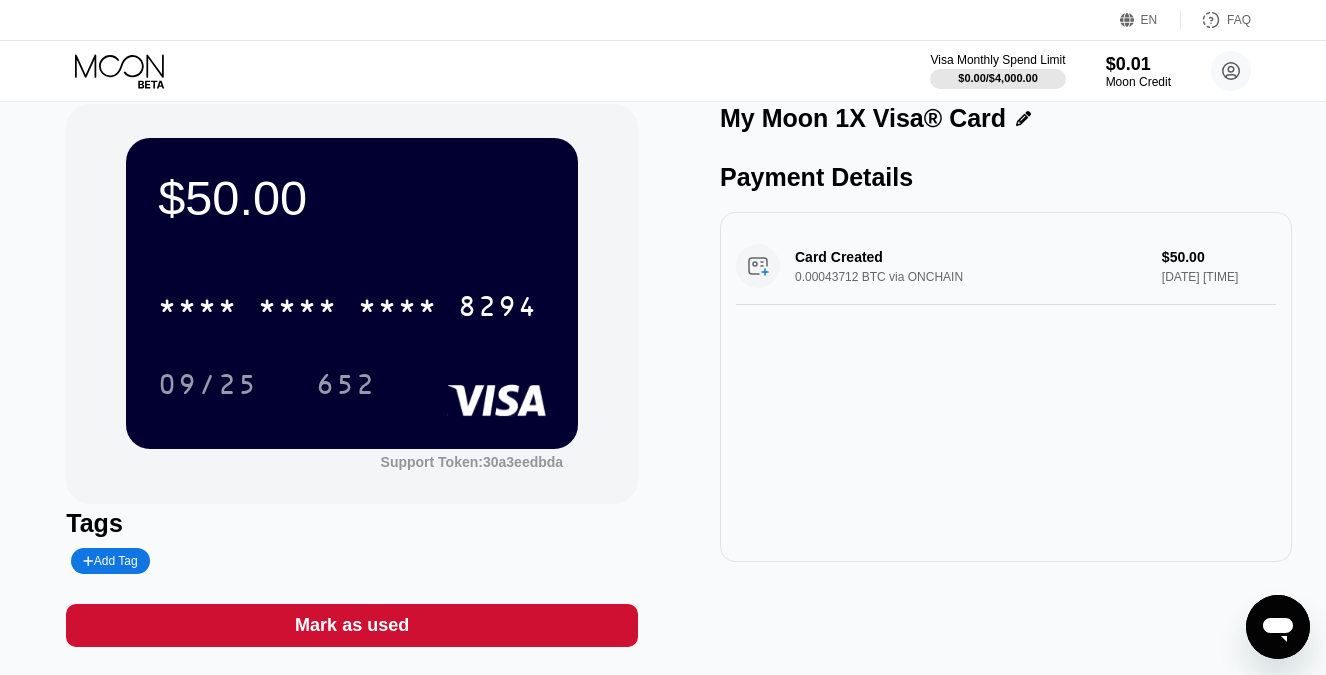 click on "* * * * * * * * * * * * 8294 09/25 652" at bounding box center [352, 325] 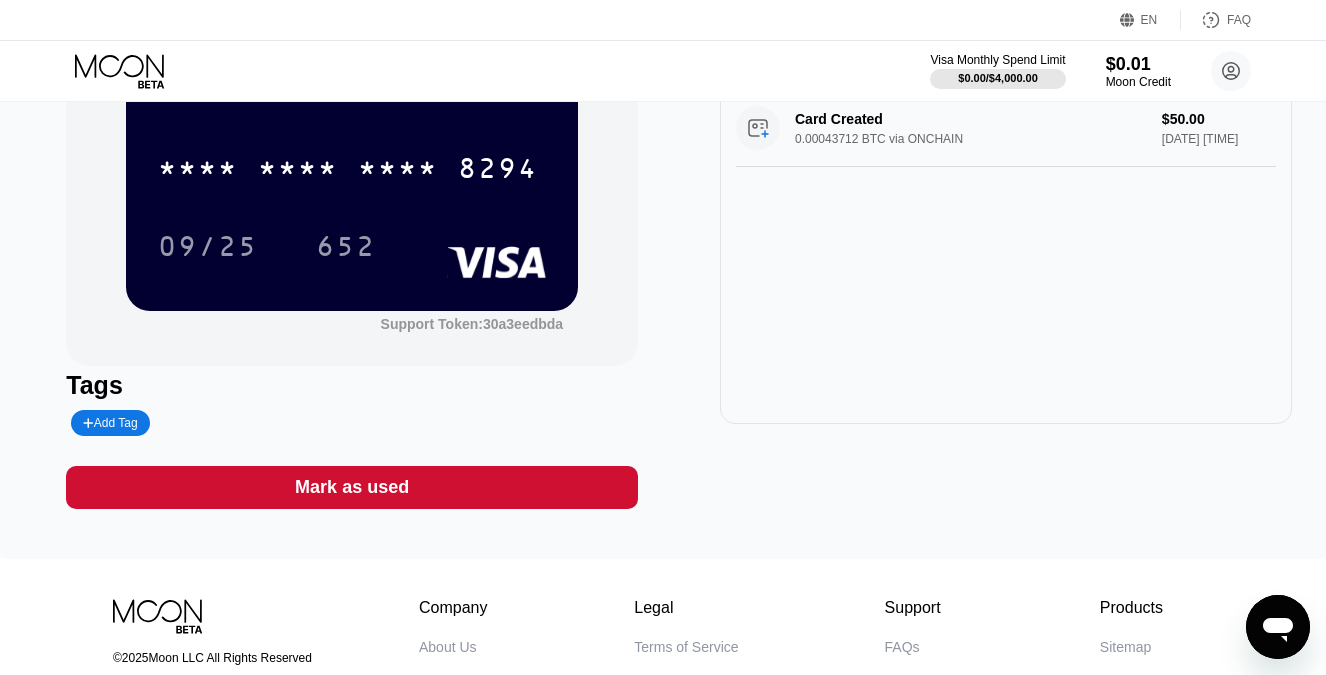 scroll, scrollTop: 0, scrollLeft: 0, axis: both 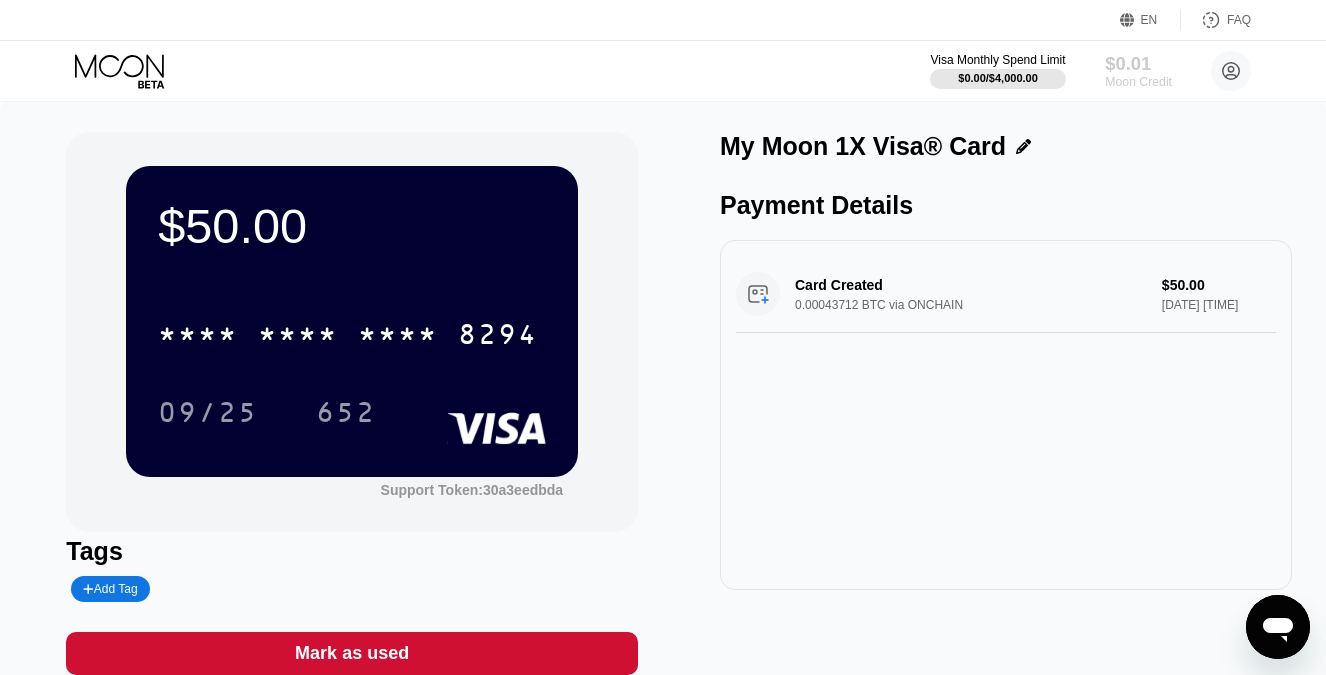 click on "$0.01" at bounding box center [1138, 63] 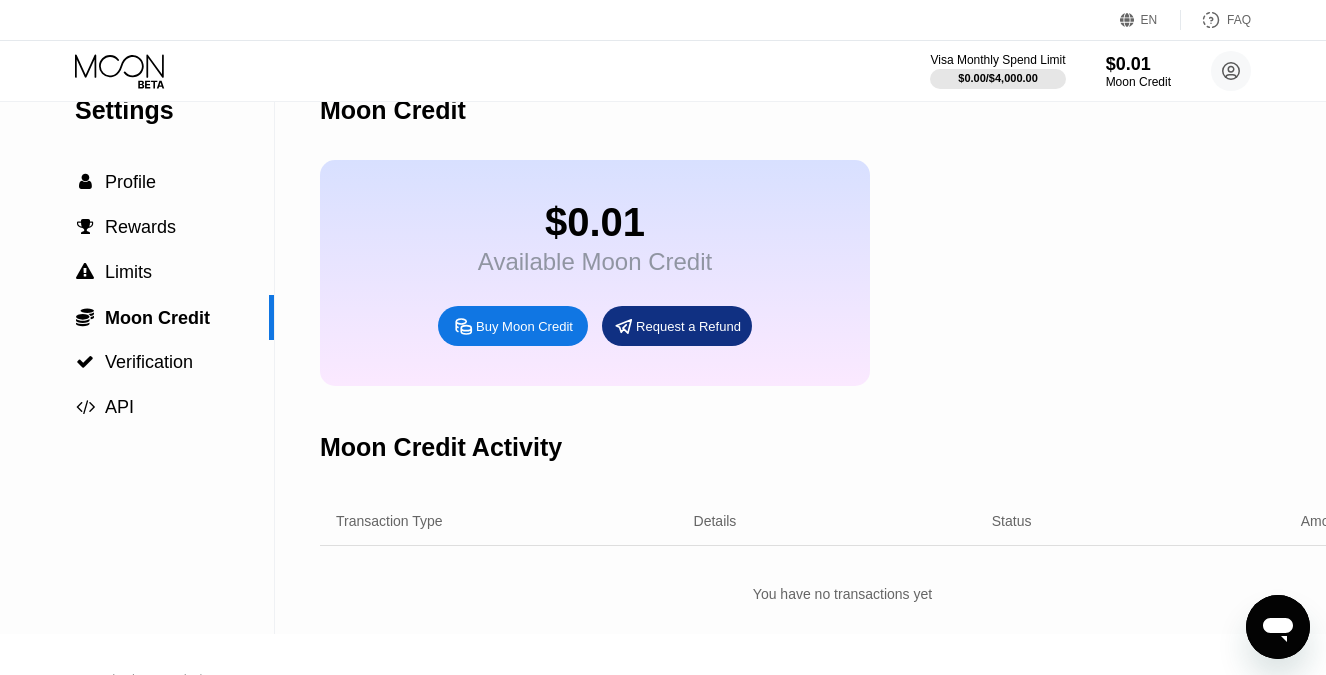 scroll, scrollTop: 38, scrollLeft: 0, axis: vertical 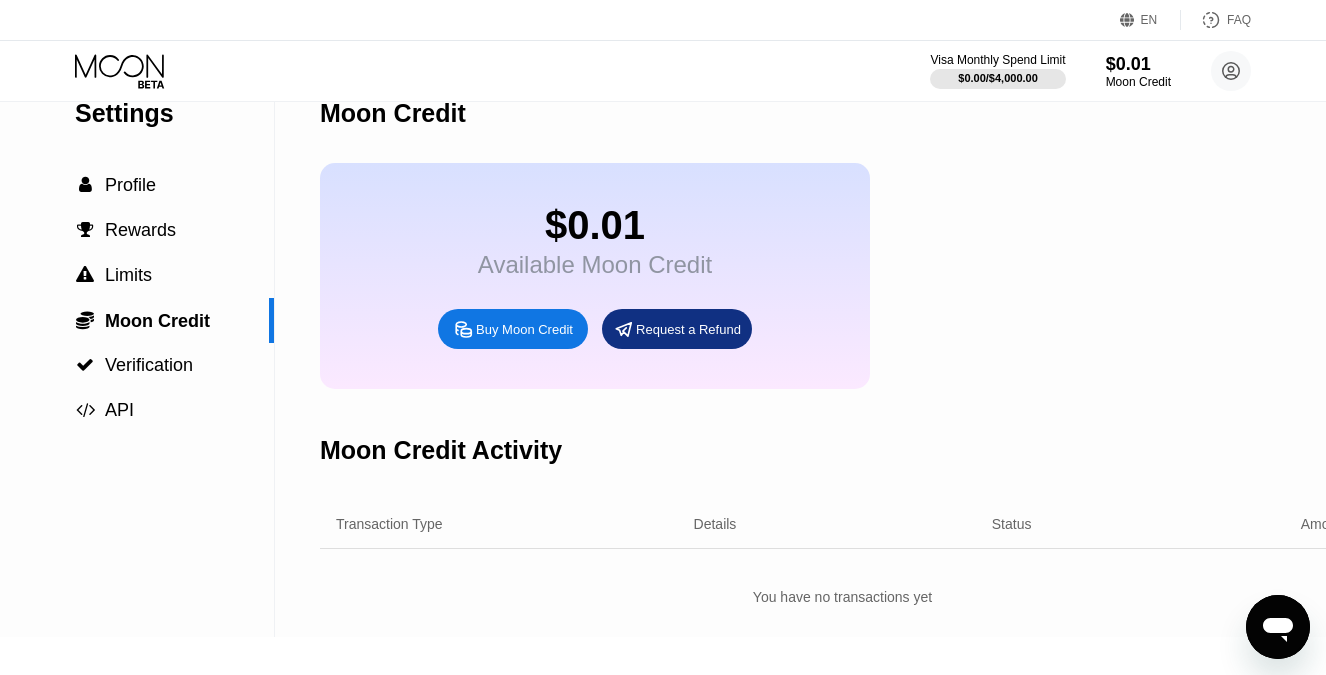 click on "Buy Moon Credit" at bounding box center (513, 329) 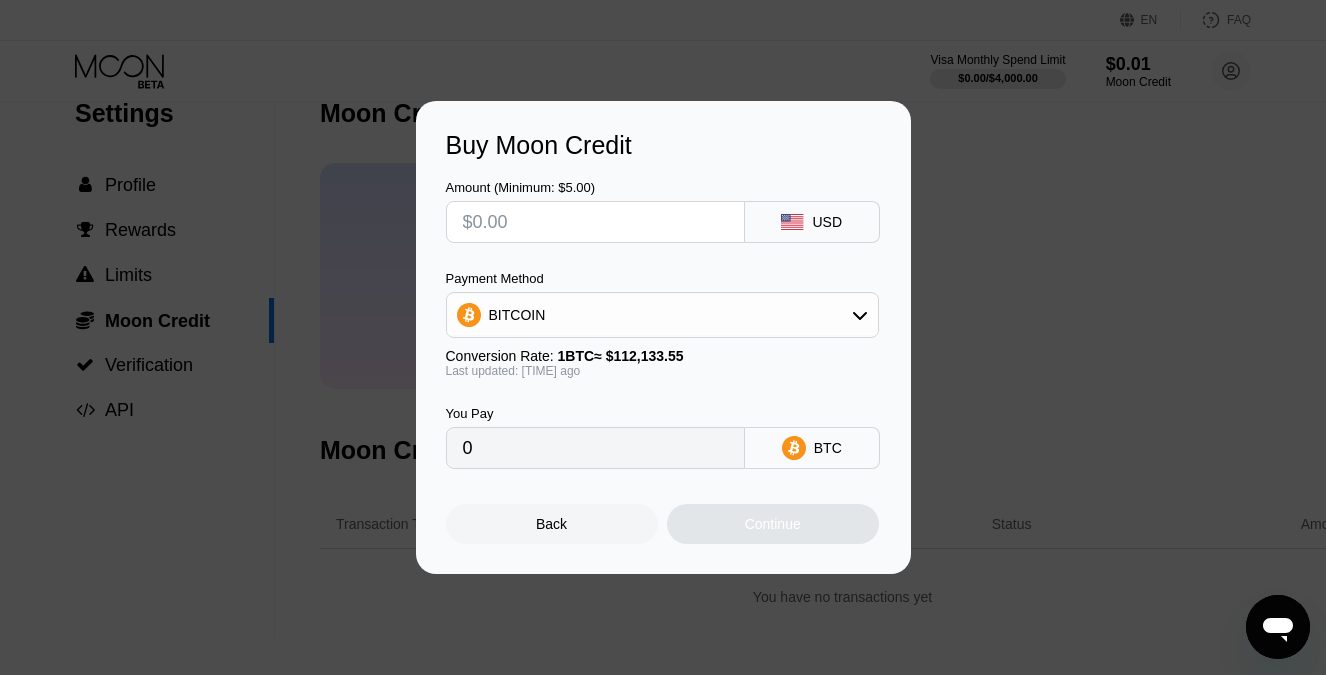 click at bounding box center [595, 222] 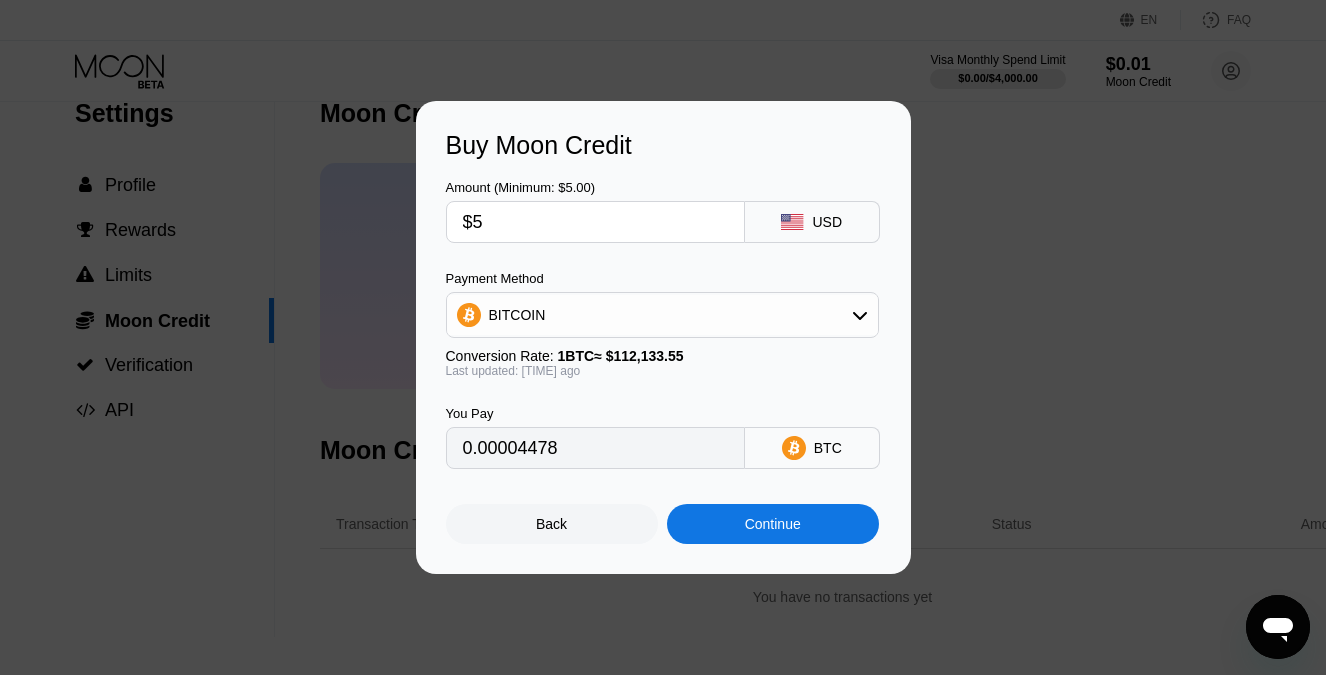 type on "0.00004478" 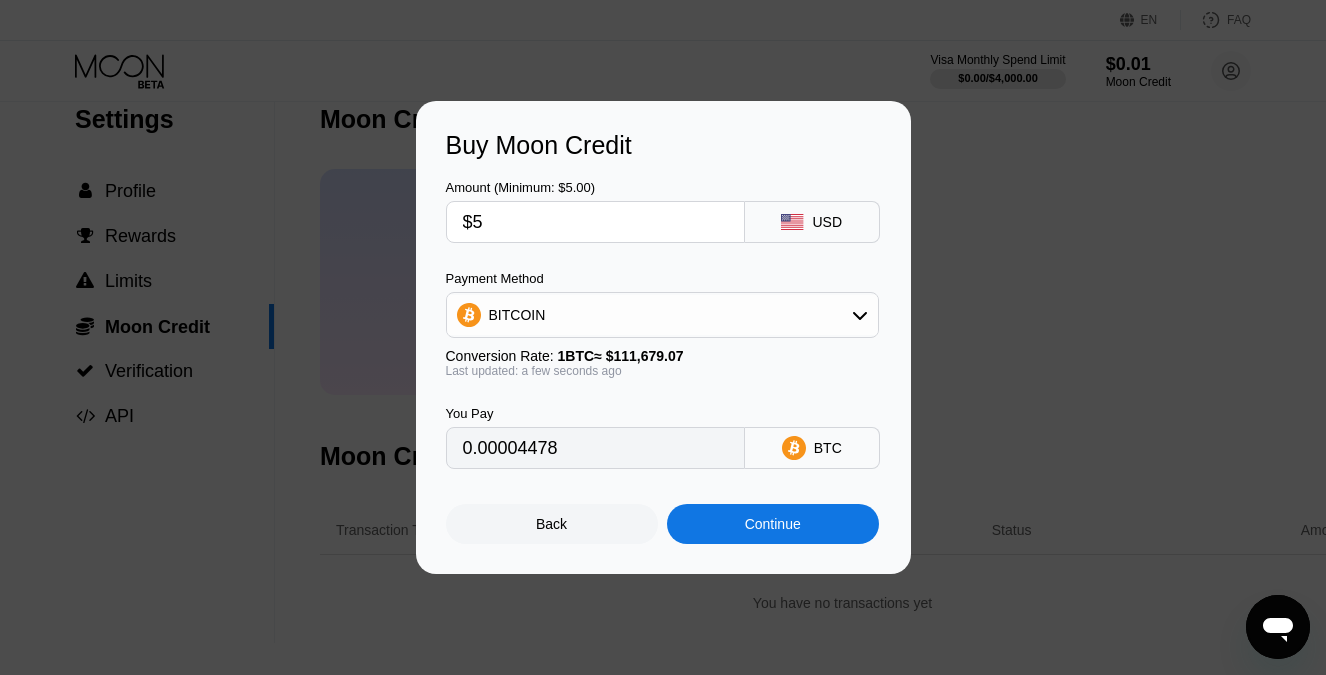 type on "$5" 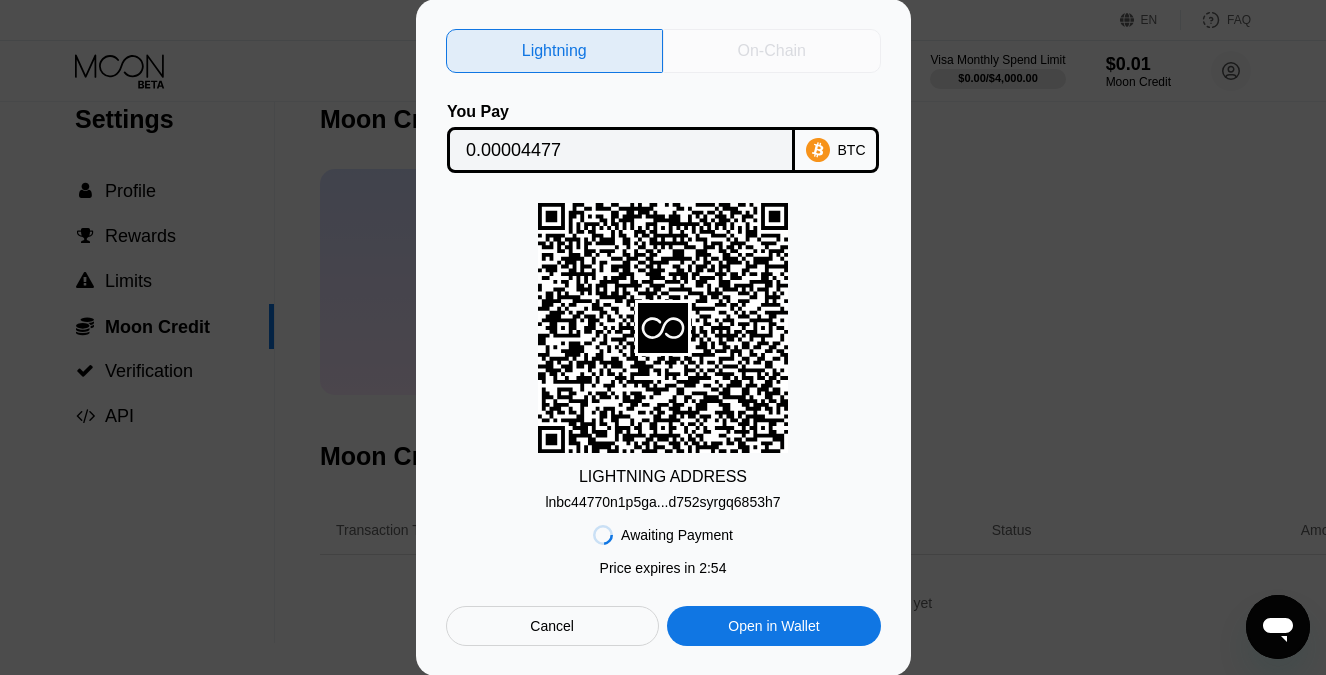 click on "On-Chain" at bounding box center [772, 51] 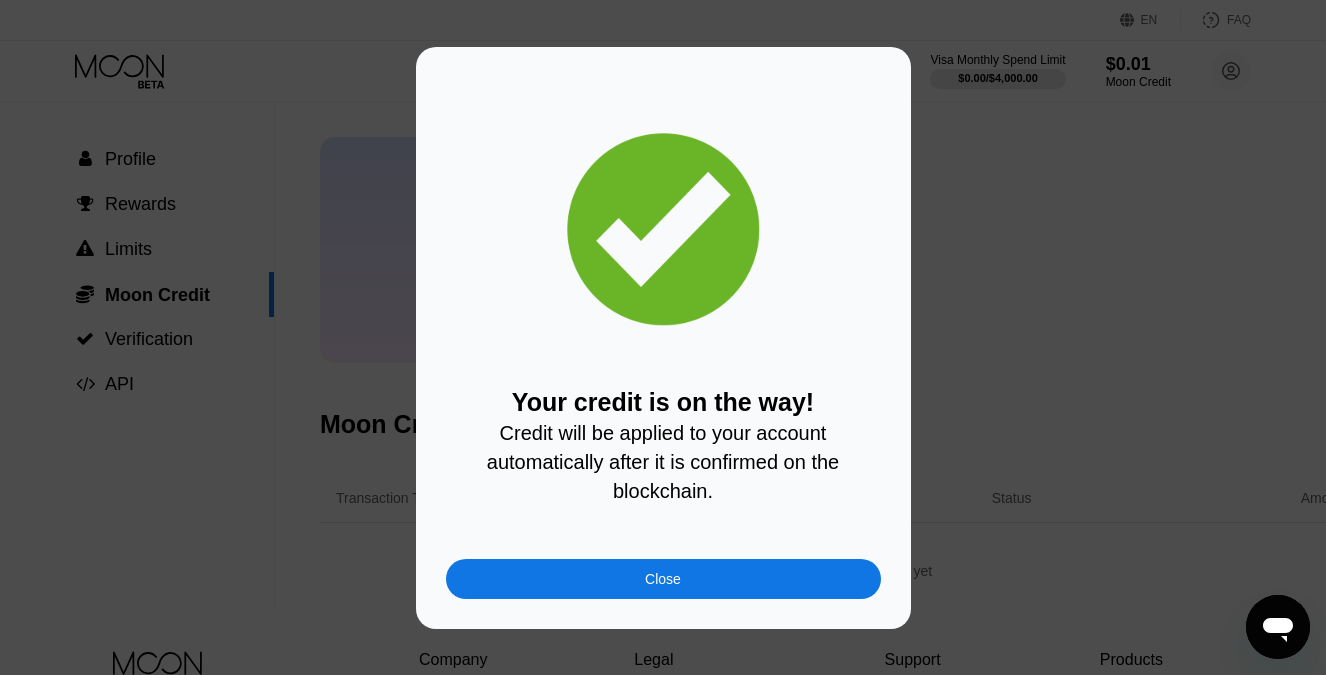 scroll, scrollTop: 66, scrollLeft: 0, axis: vertical 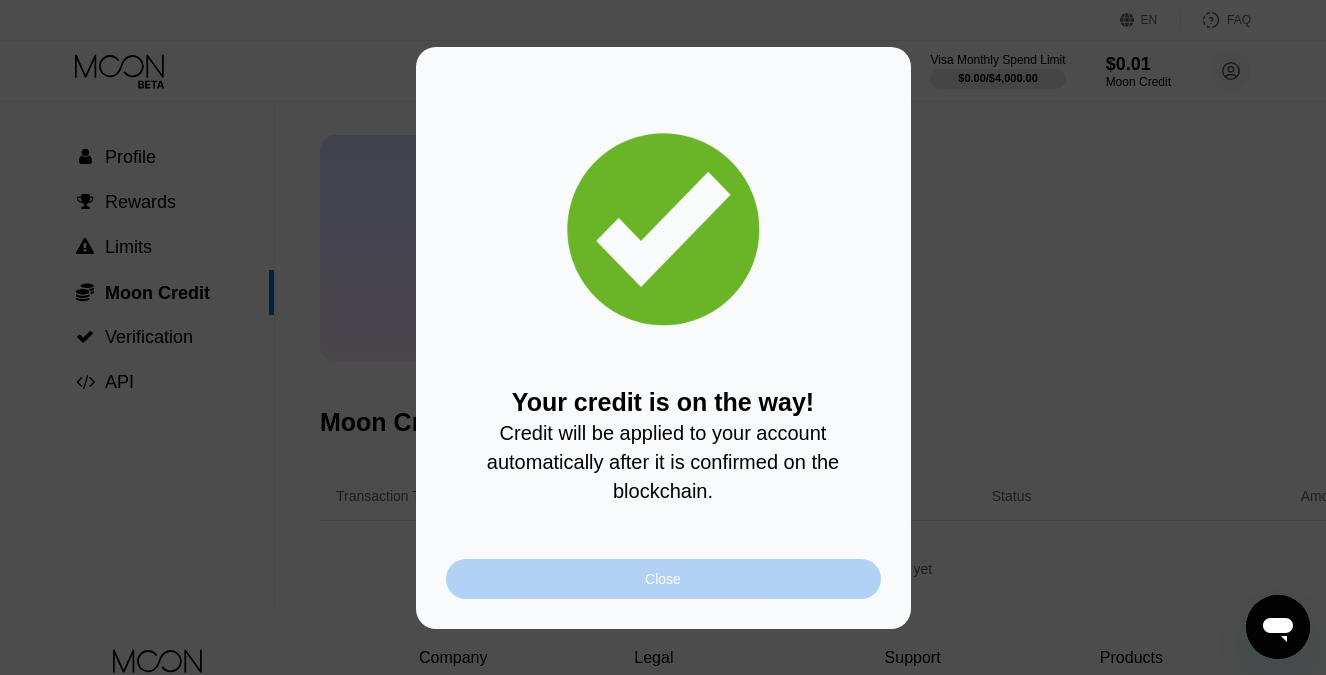 click on "Close" at bounding box center (663, 579) 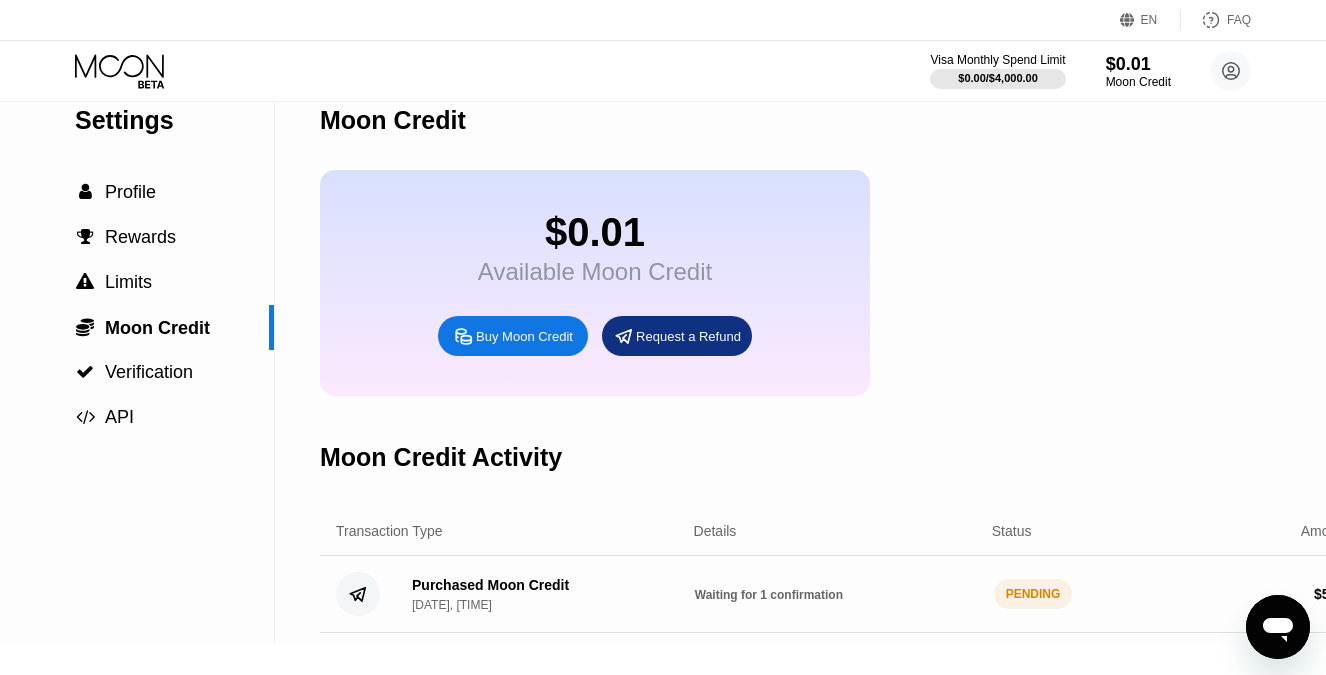 scroll, scrollTop: 15, scrollLeft: 0, axis: vertical 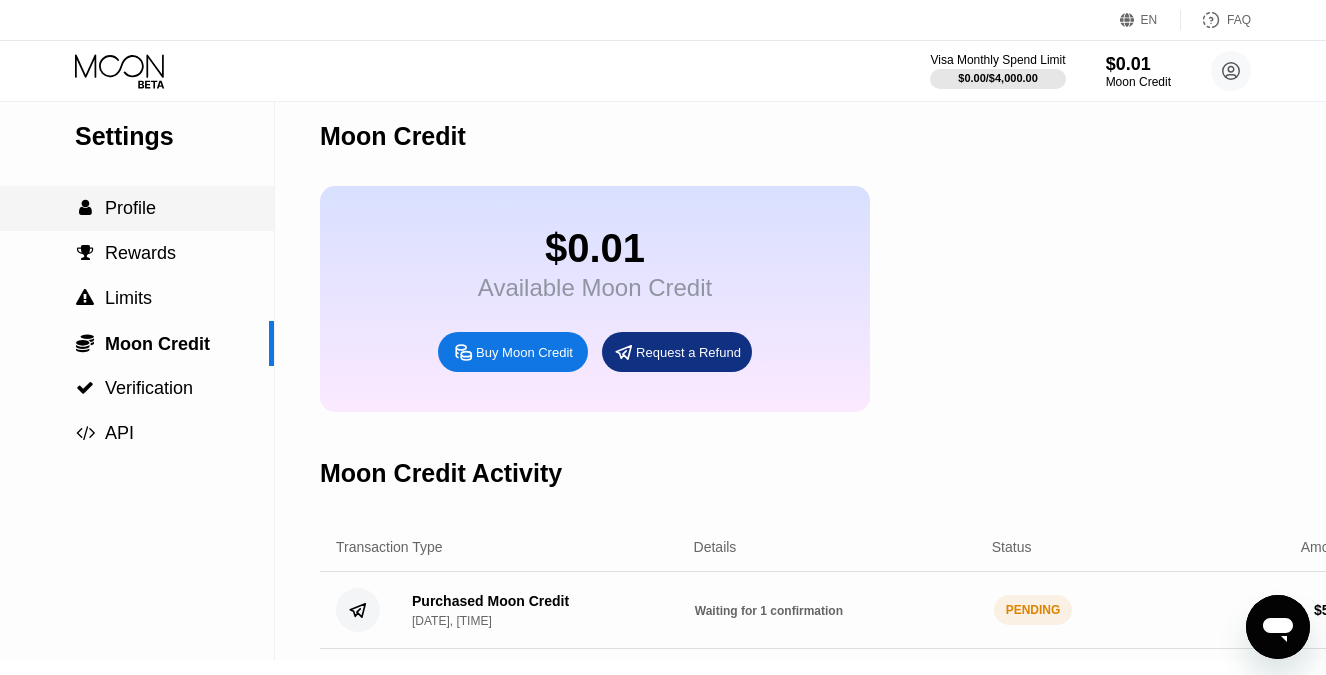 click on "Profile" at bounding box center (130, 208) 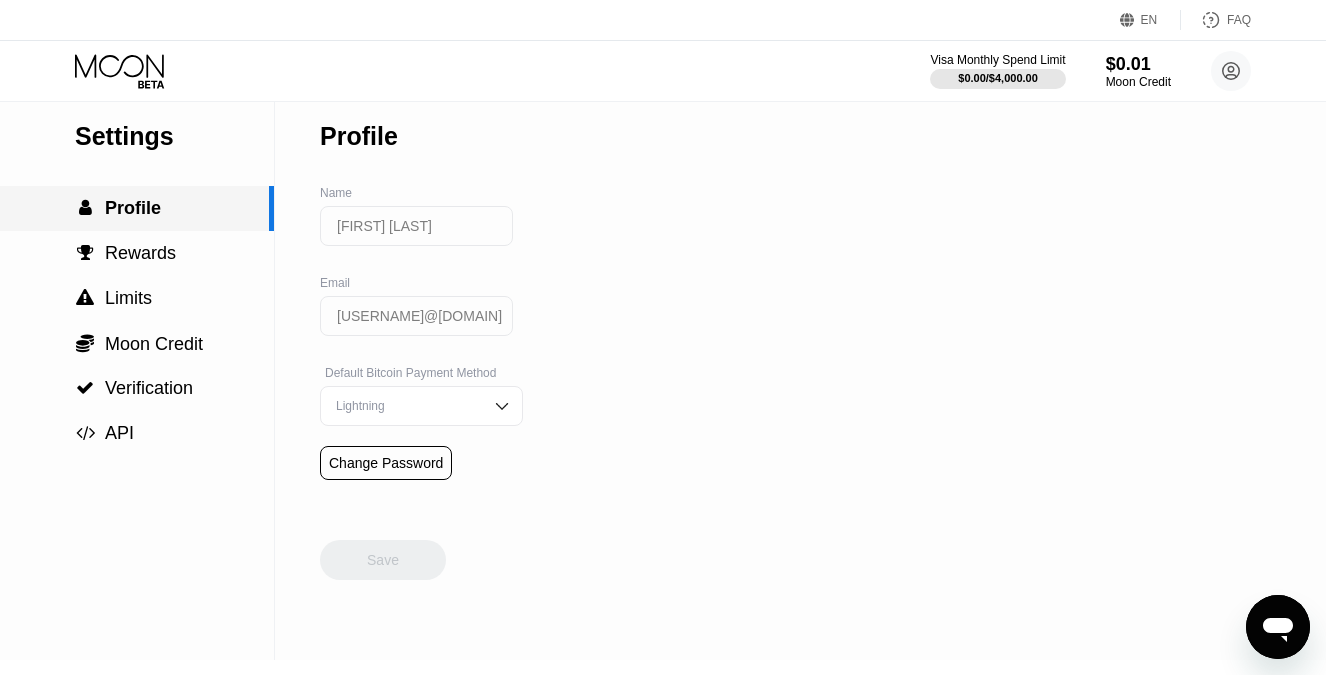 scroll, scrollTop: 0, scrollLeft: 0, axis: both 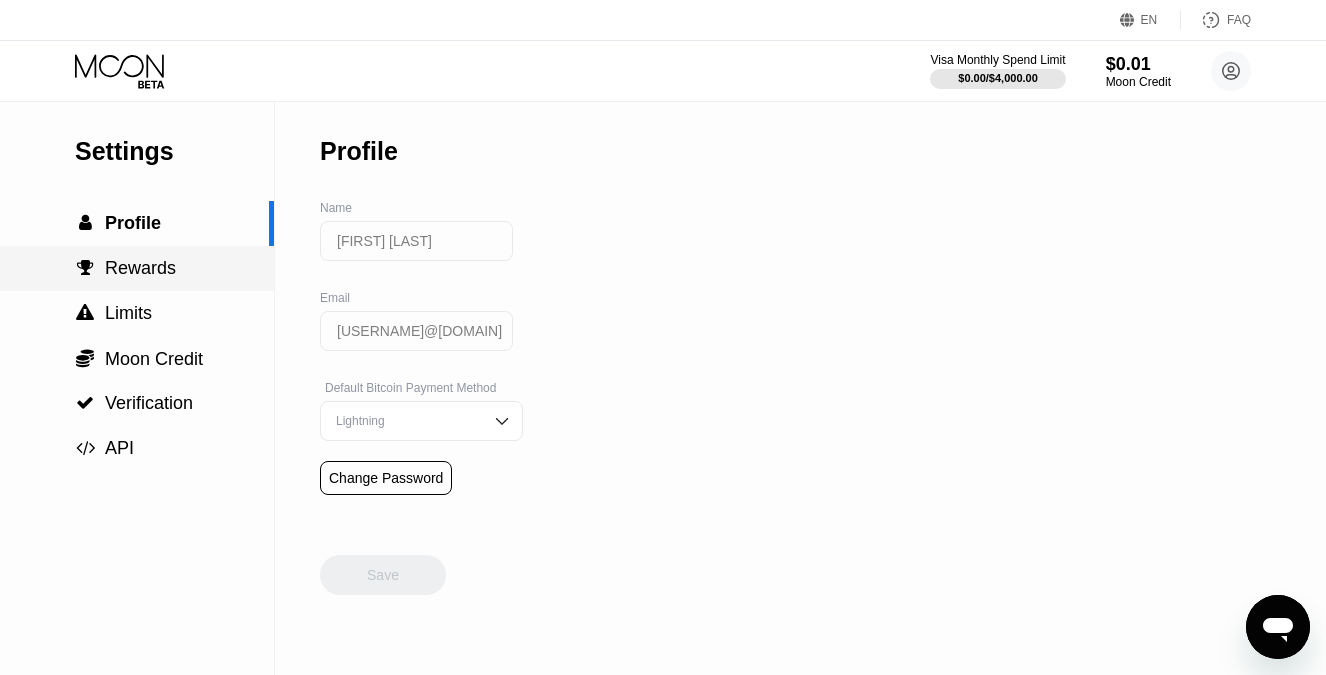 click on "Rewards" at bounding box center [140, 268] 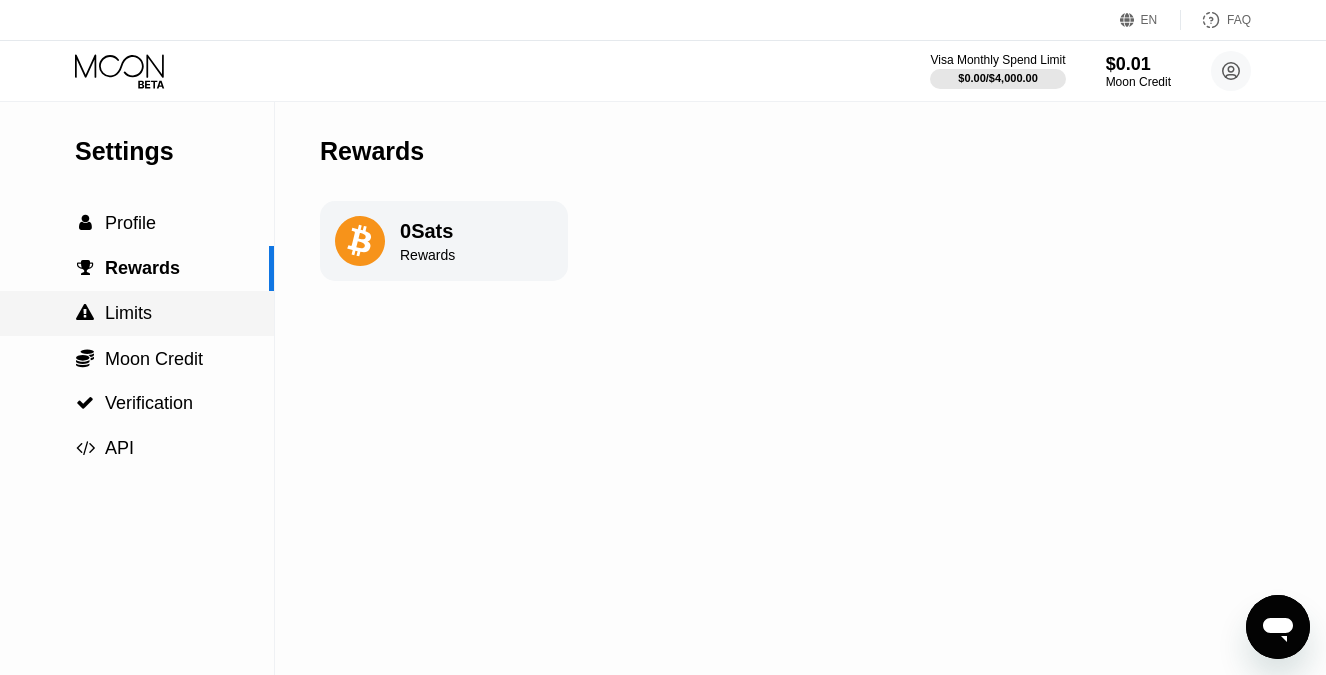click on "Limits" at bounding box center [128, 313] 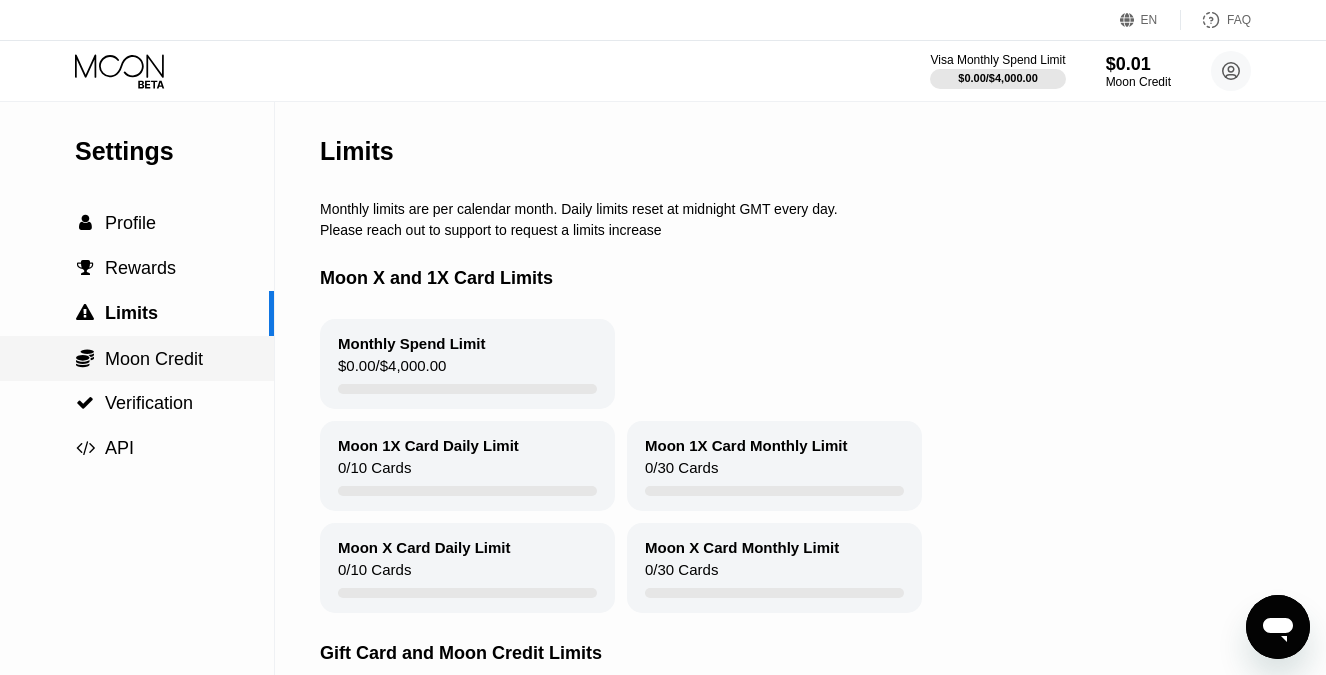 click on "Moon Credit" at bounding box center [154, 359] 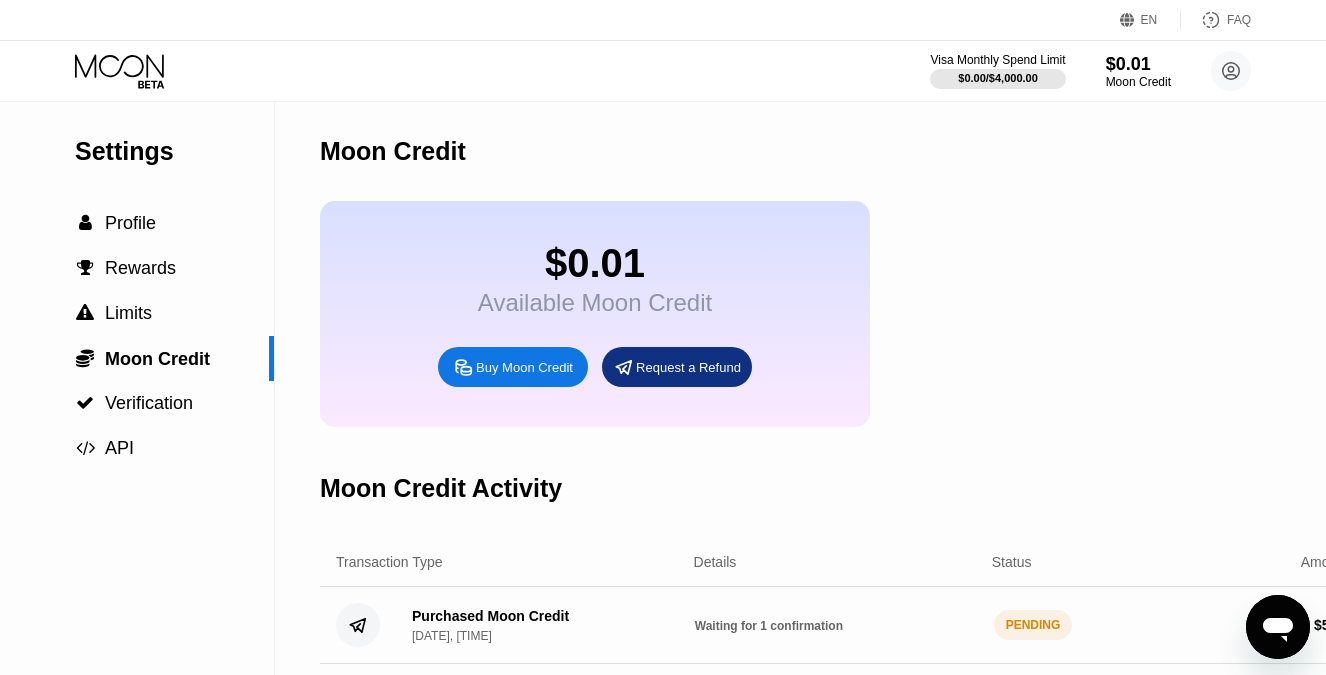 click 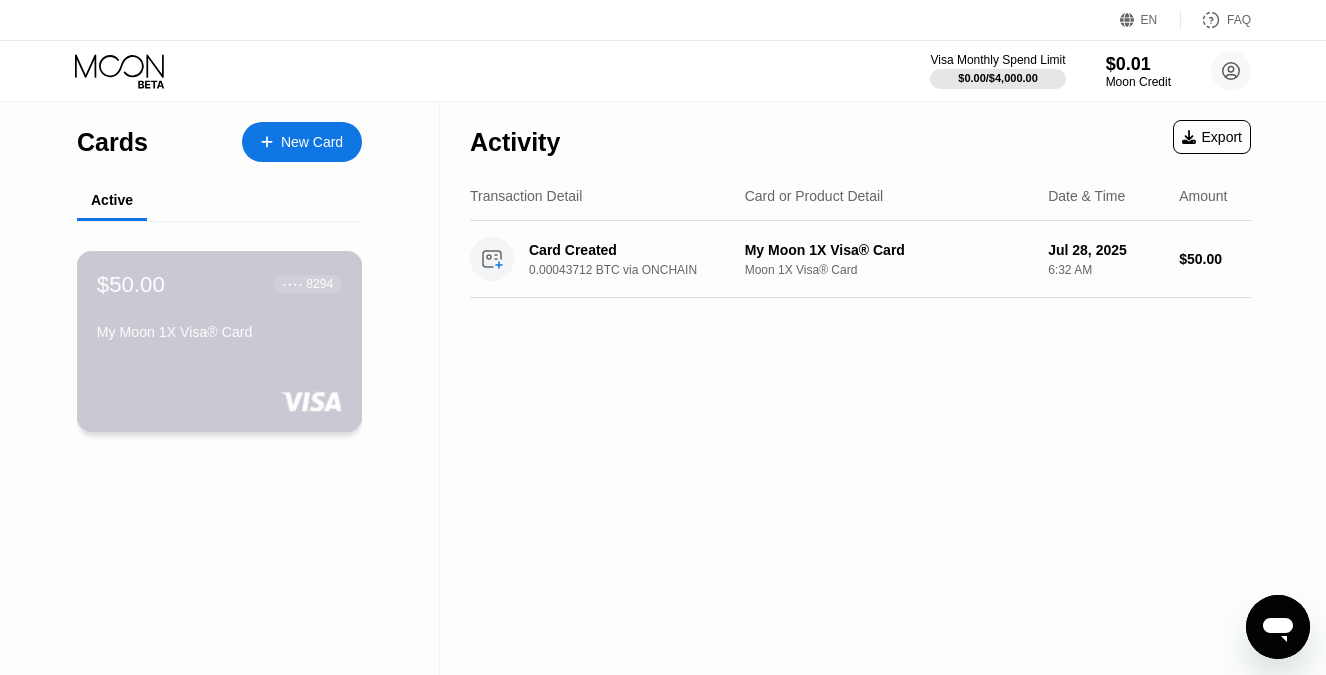 click on "● ● ● ● 8294" at bounding box center (308, 284) 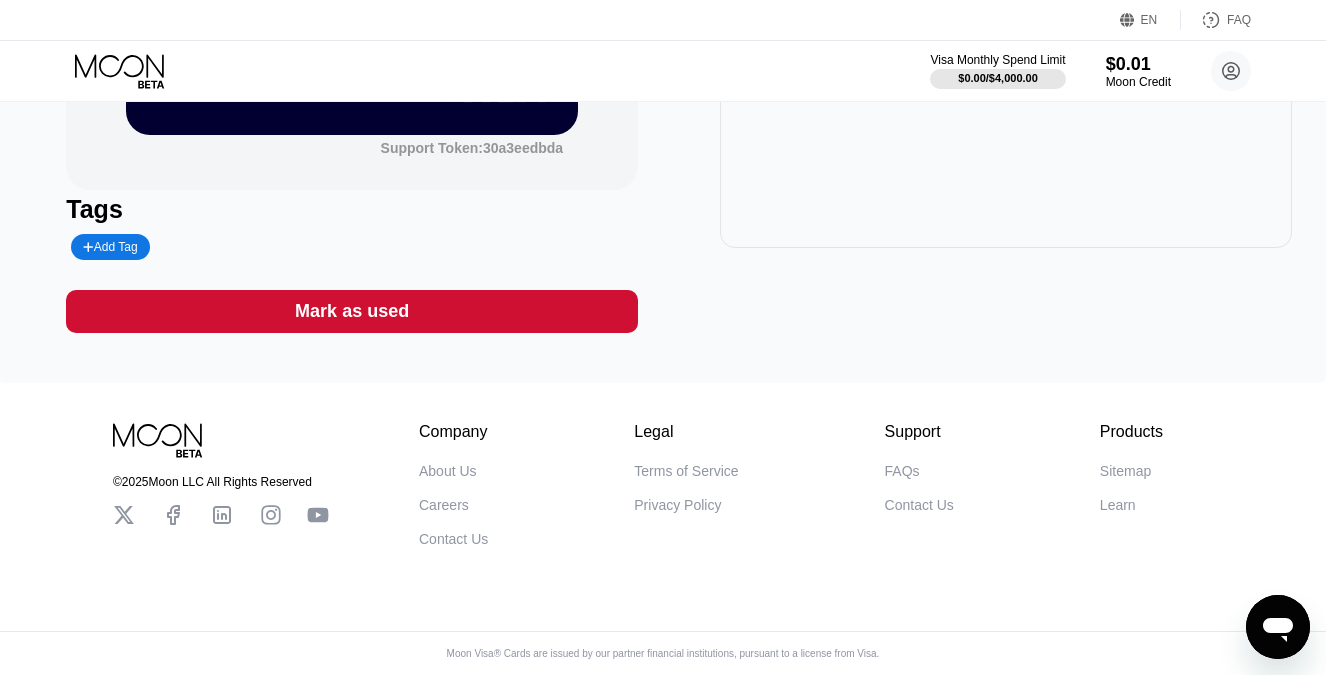 scroll, scrollTop: 0, scrollLeft: 0, axis: both 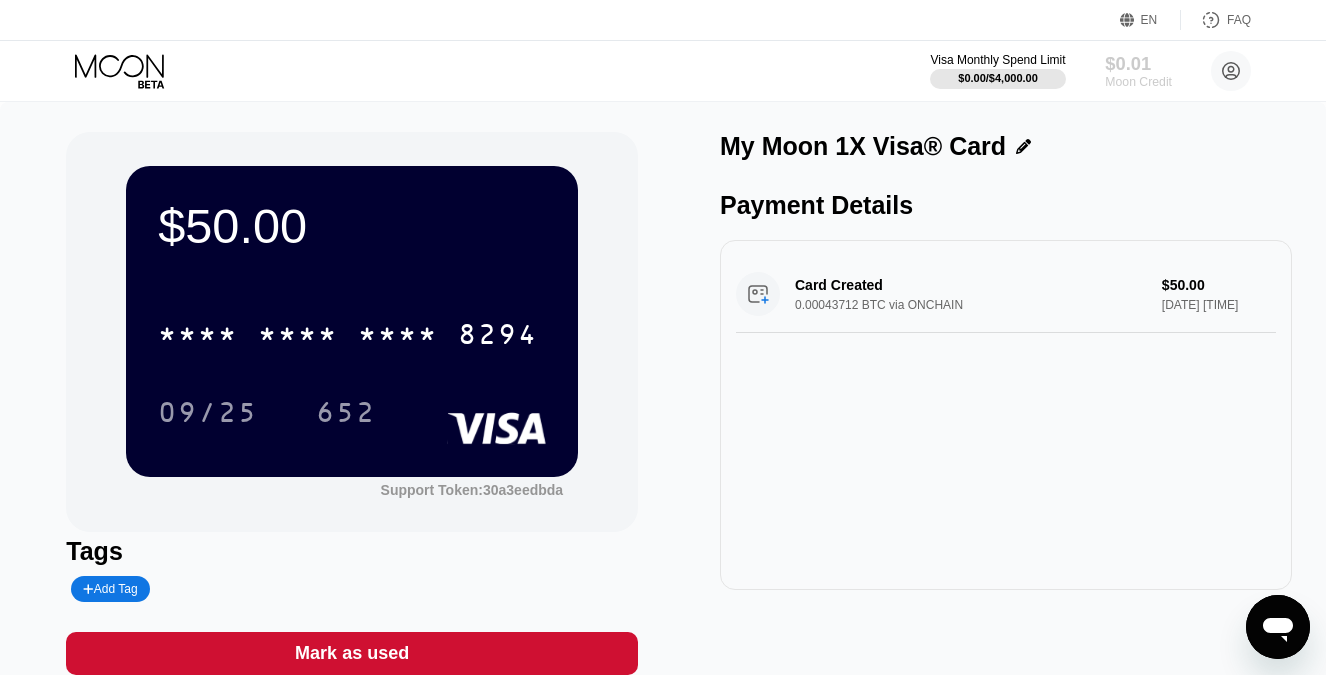 click on "$0.01" at bounding box center [1138, 63] 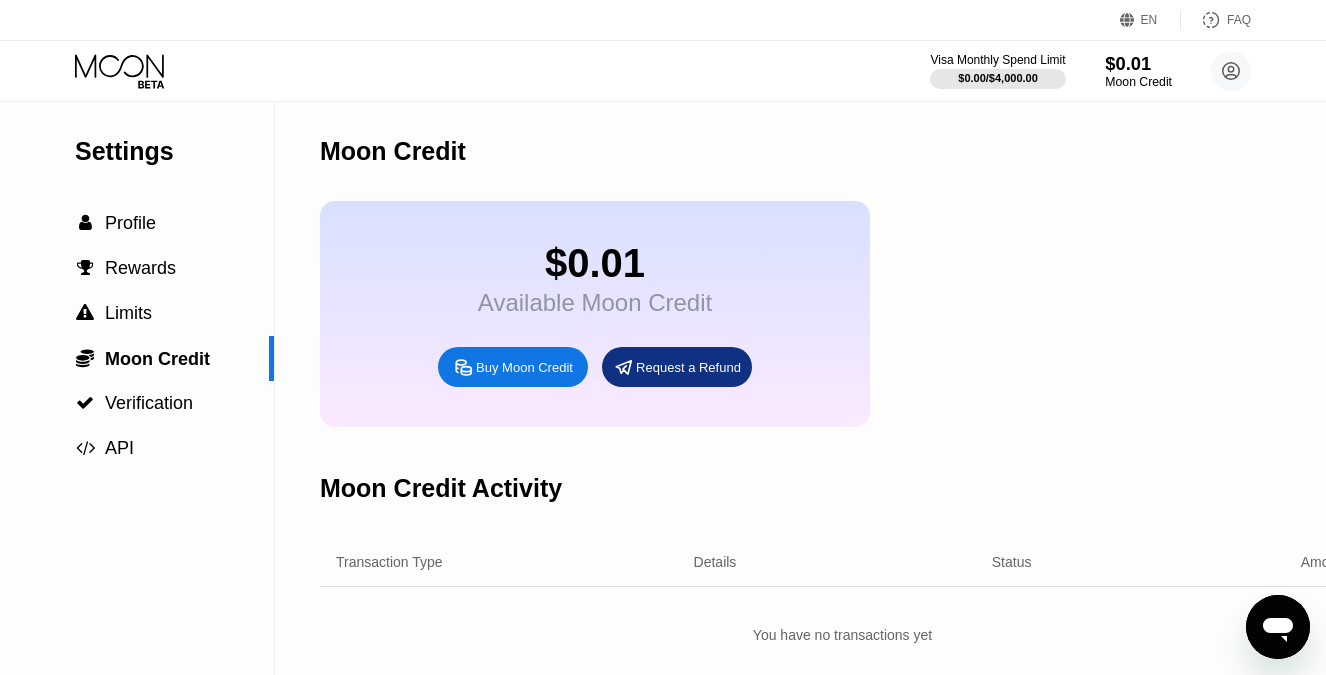 click on "$0.01" at bounding box center (1138, 63) 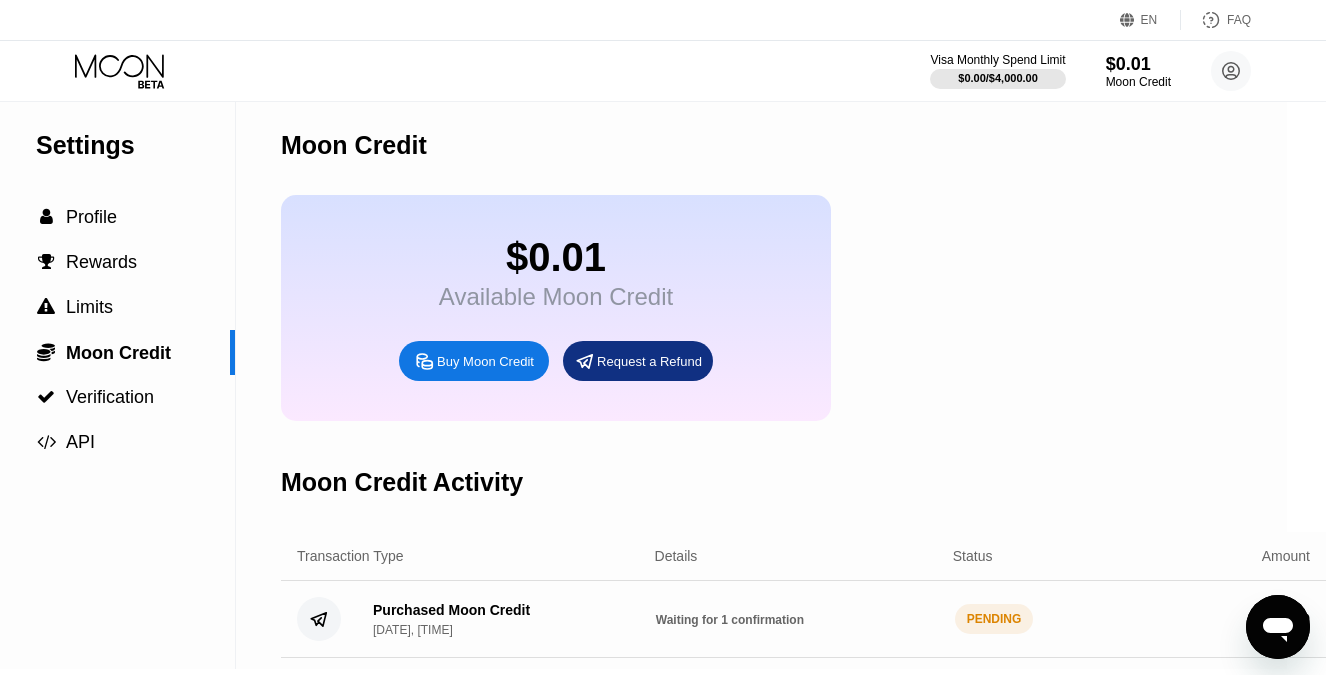 scroll, scrollTop: 9, scrollLeft: 0, axis: vertical 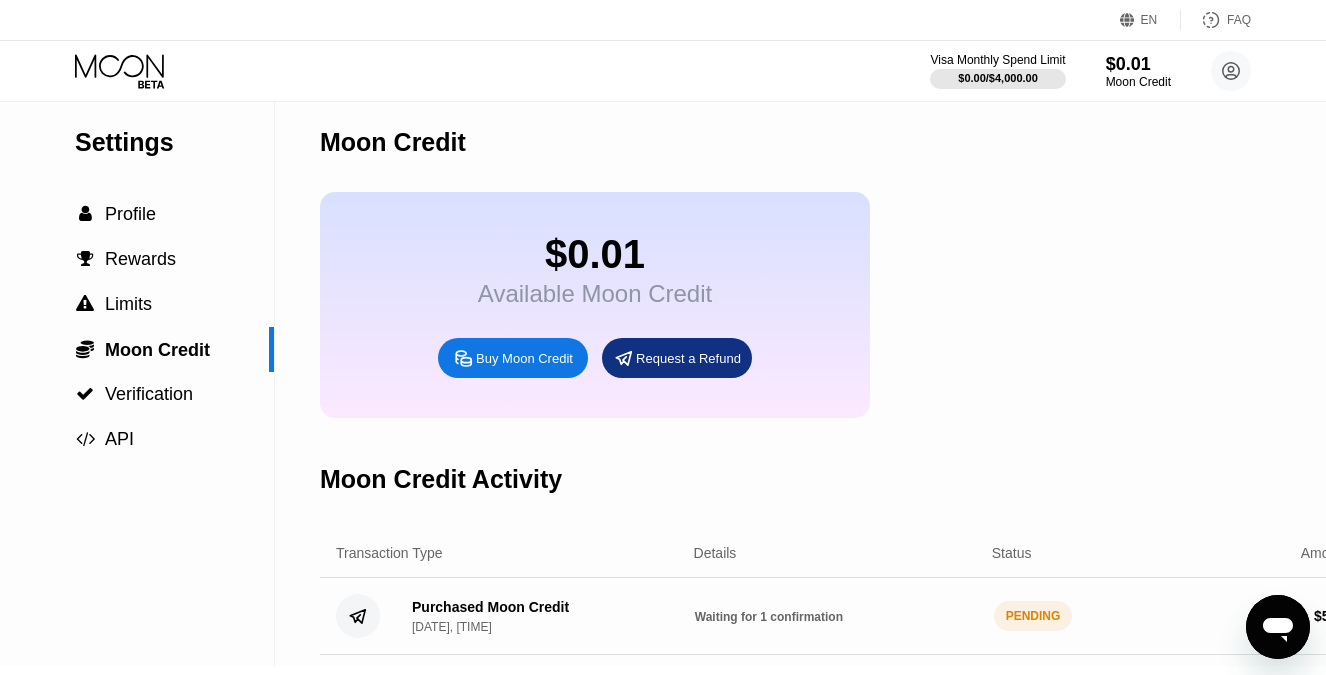 click 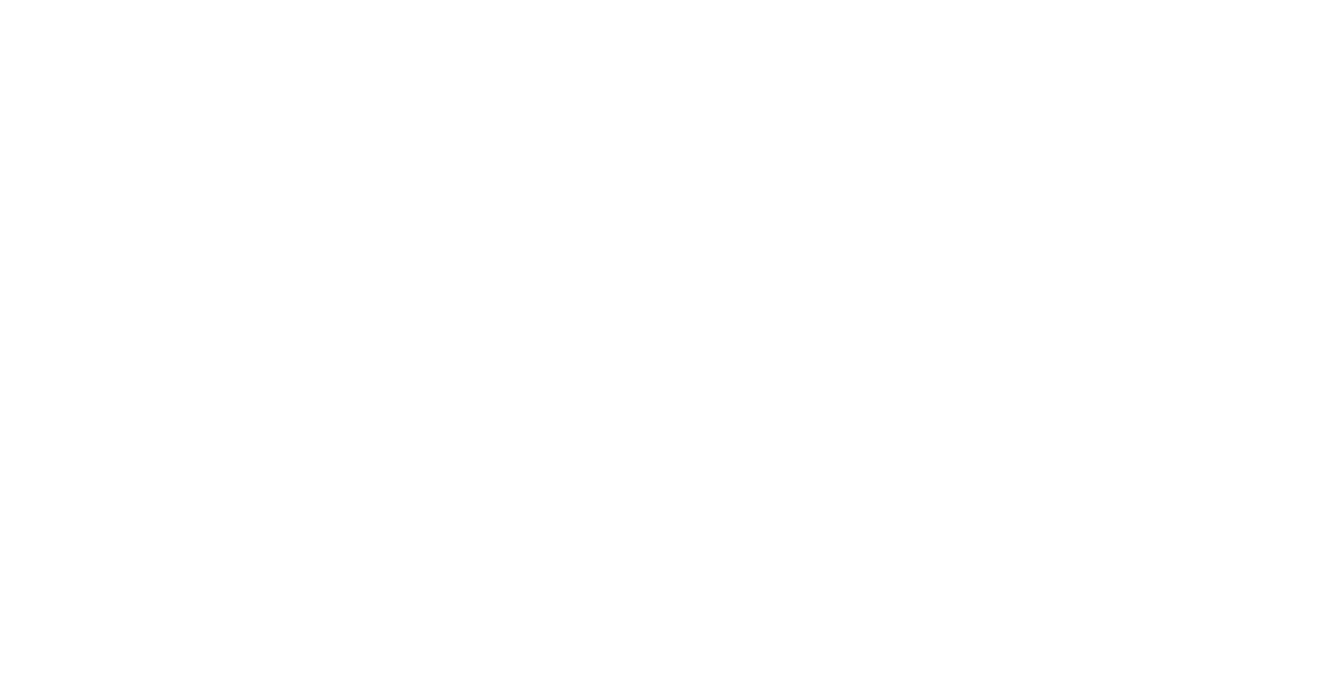 scroll, scrollTop: 0, scrollLeft: 0, axis: both 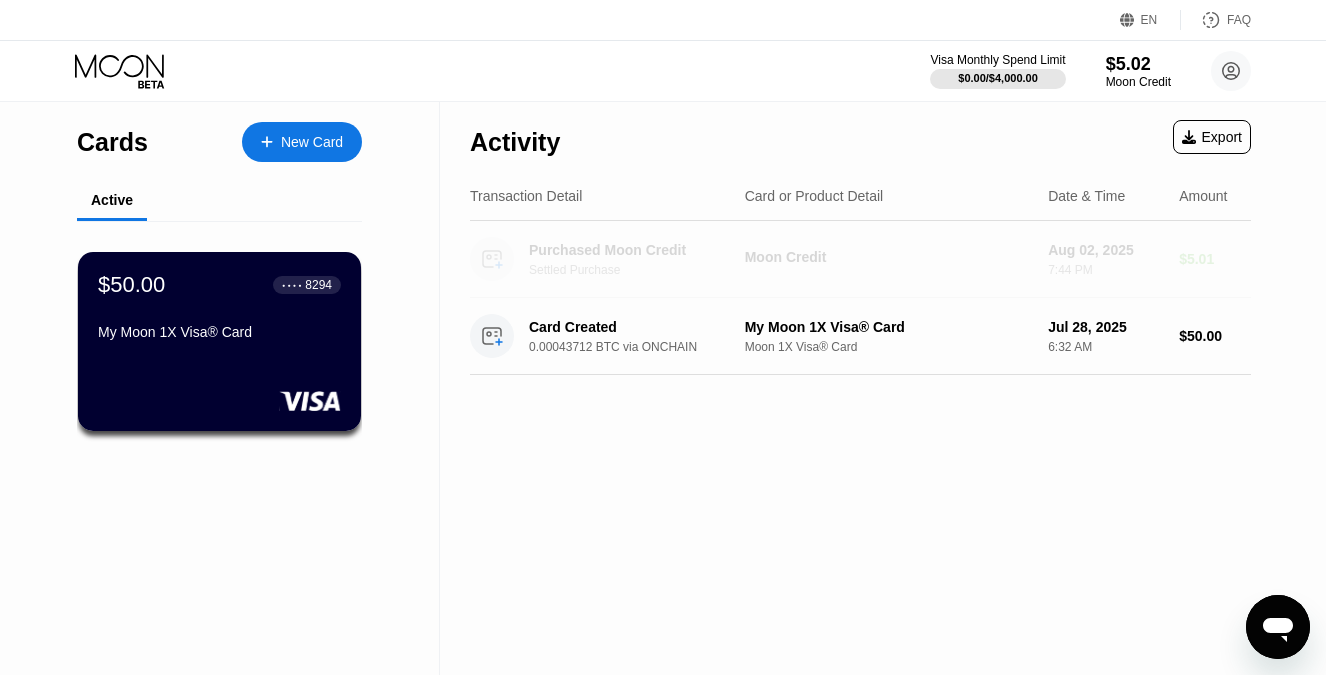 click on "Moon Credit" at bounding box center (888, 257) 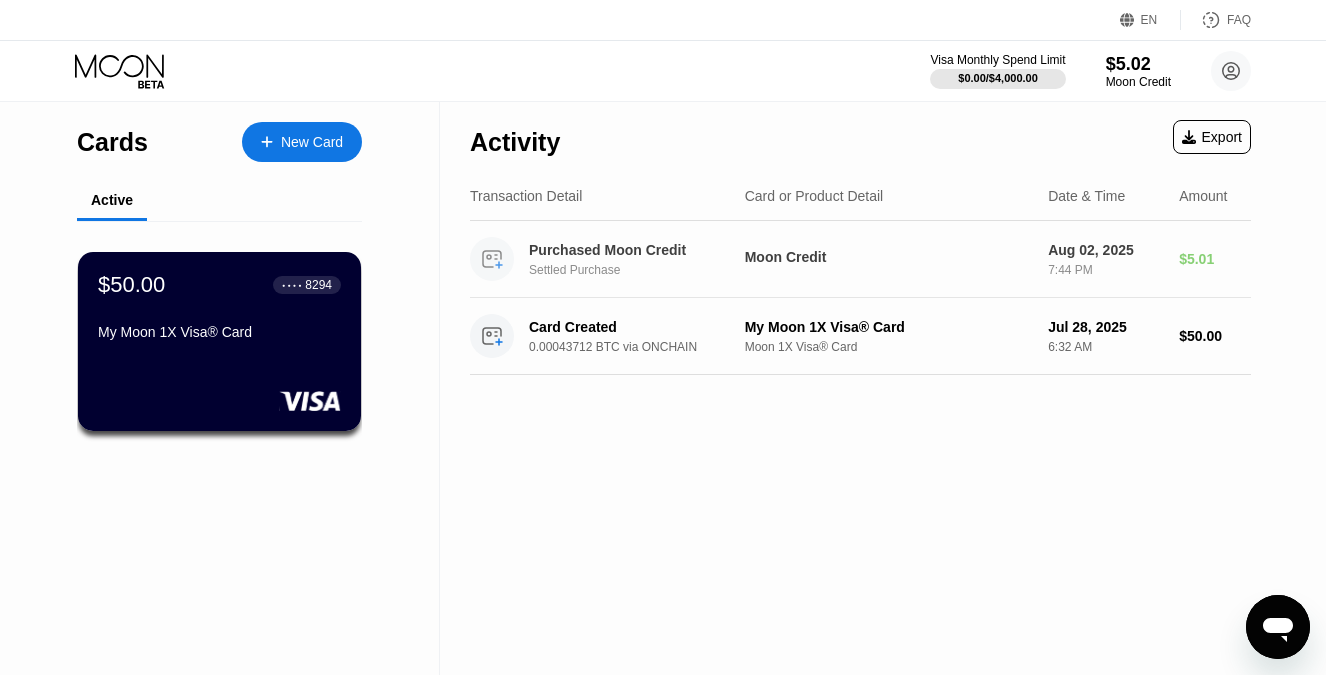 click on "7:44 PM" at bounding box center (1105, 270) 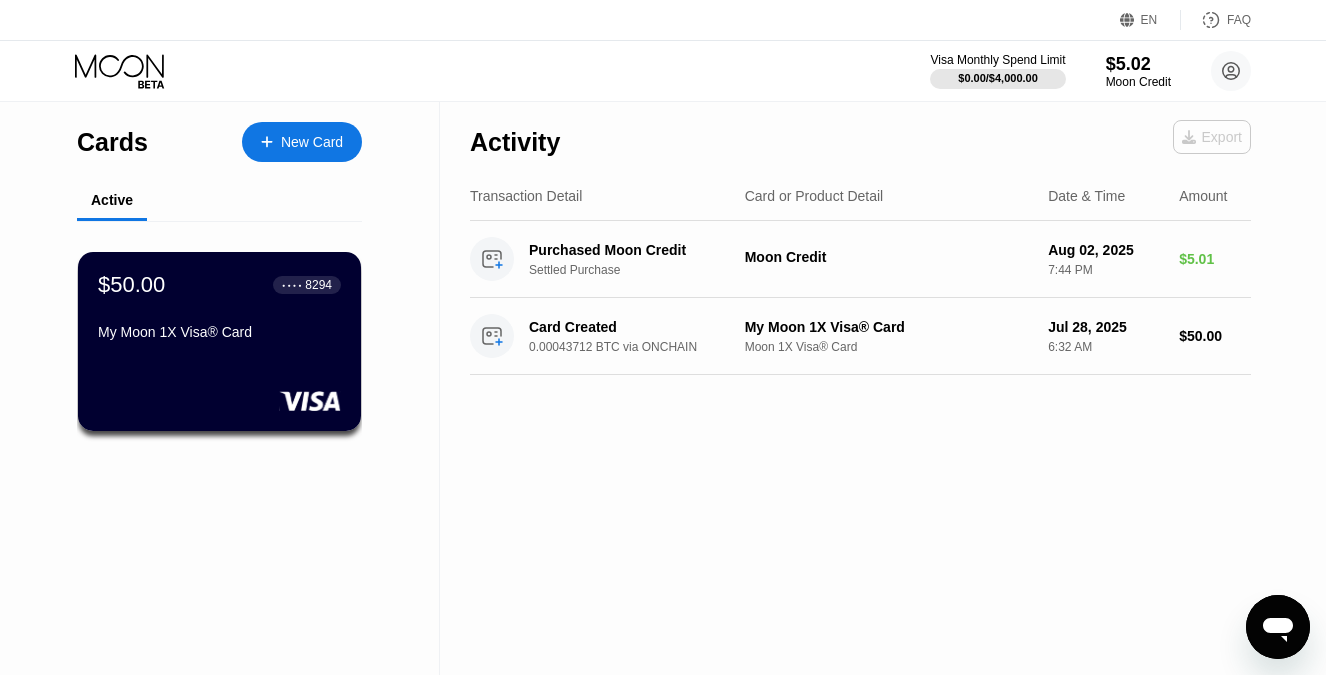 click on "Export" at bounding box center [1212, 137] 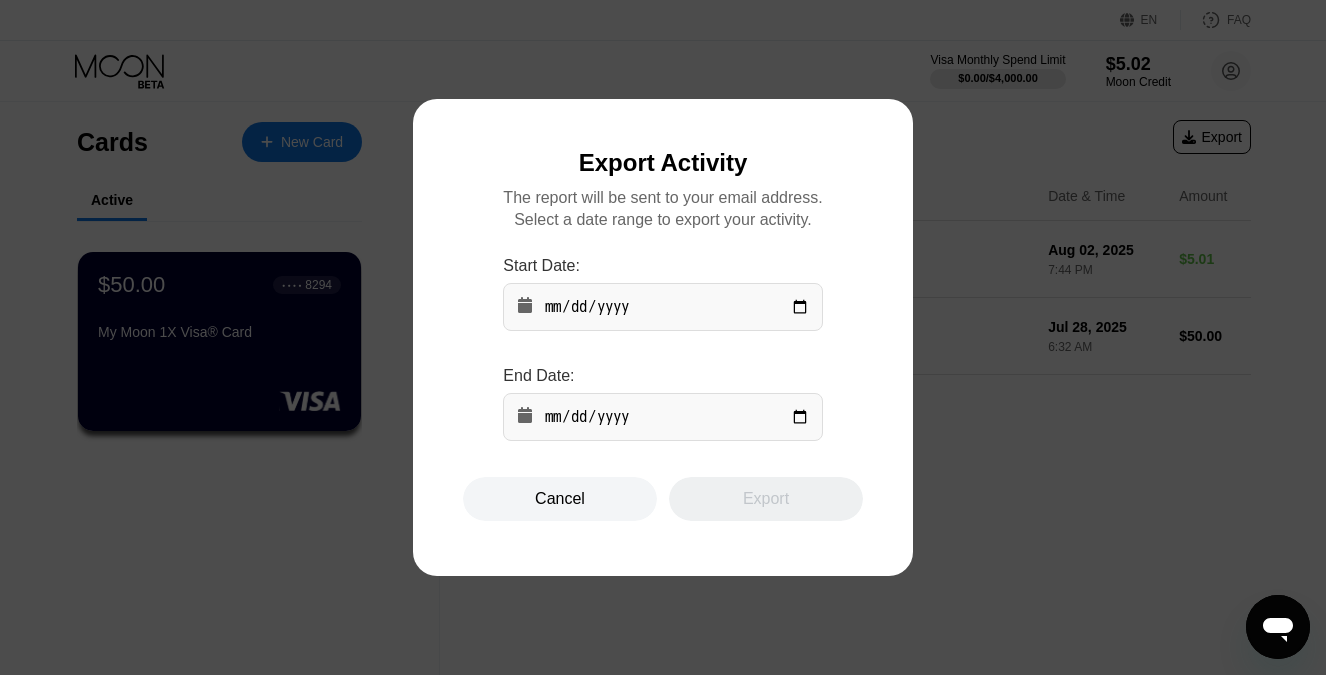 click at bounding box center (663, 337) 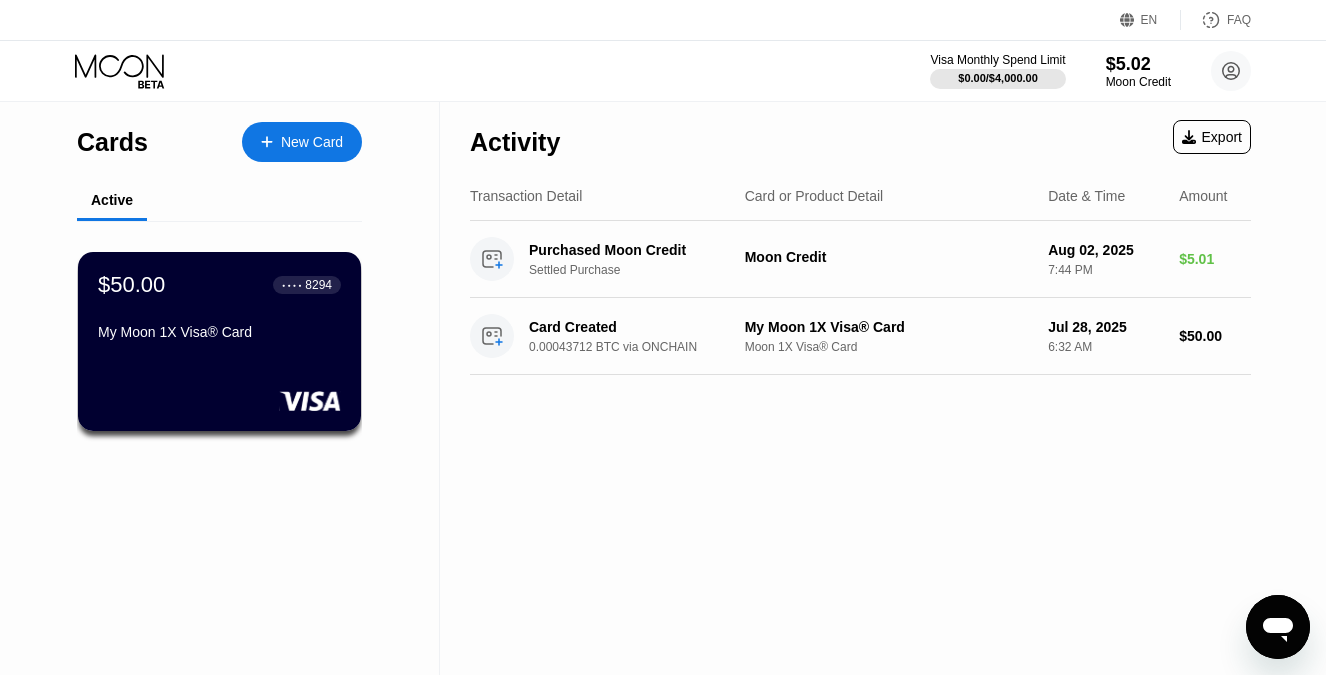 click on "Cards" at bounding box center (112, 142) 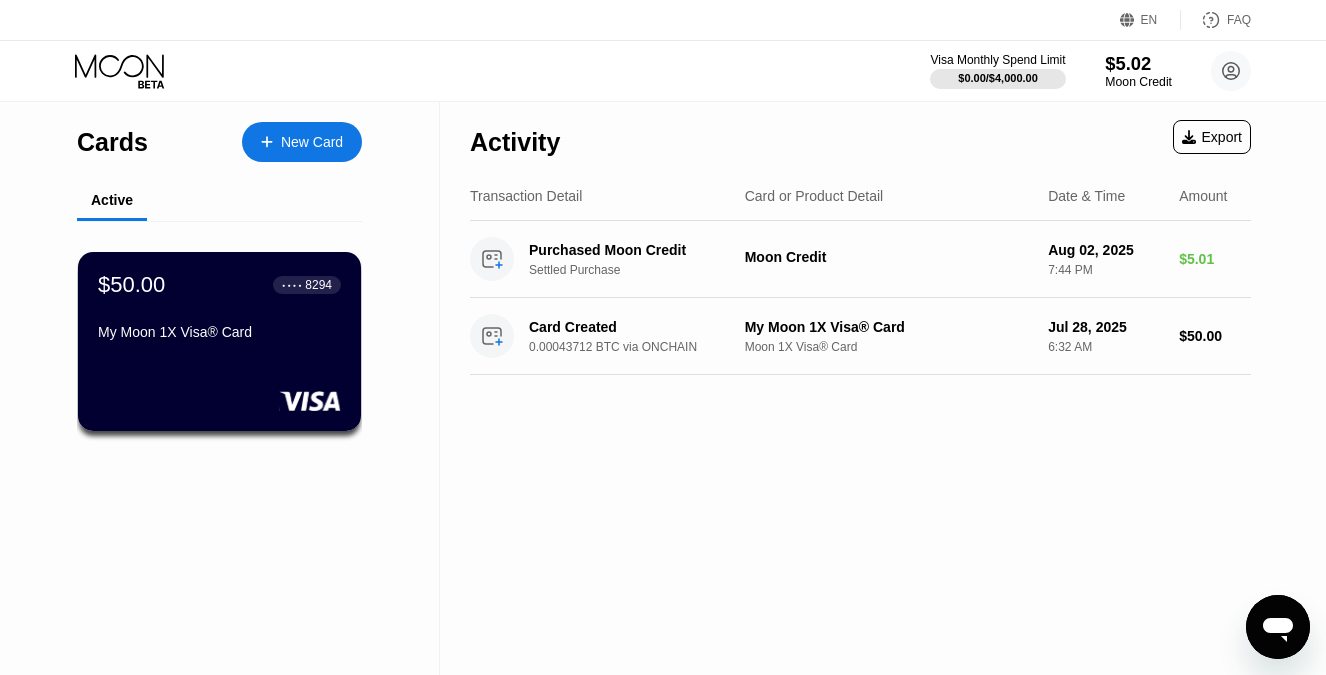 click on "$5.02" at bounding box center (1138, 63) 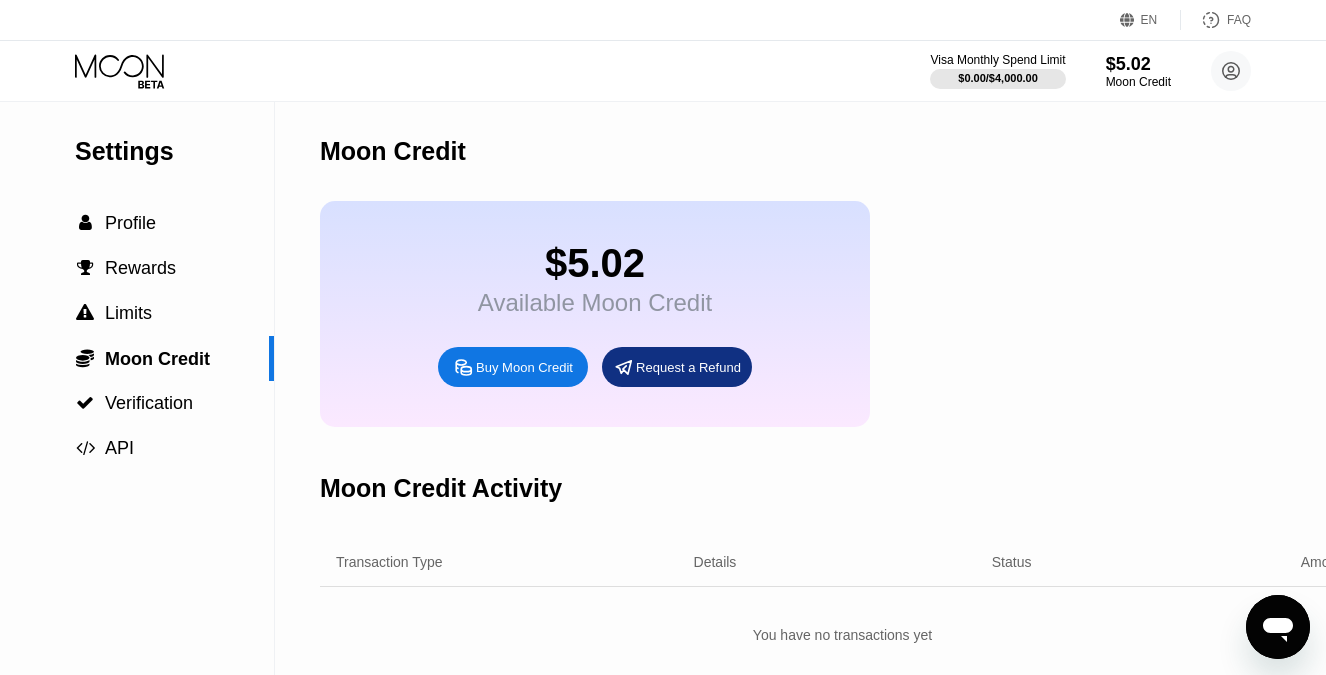 click on "Available Moon Credit" at bounding box center (595, 303) 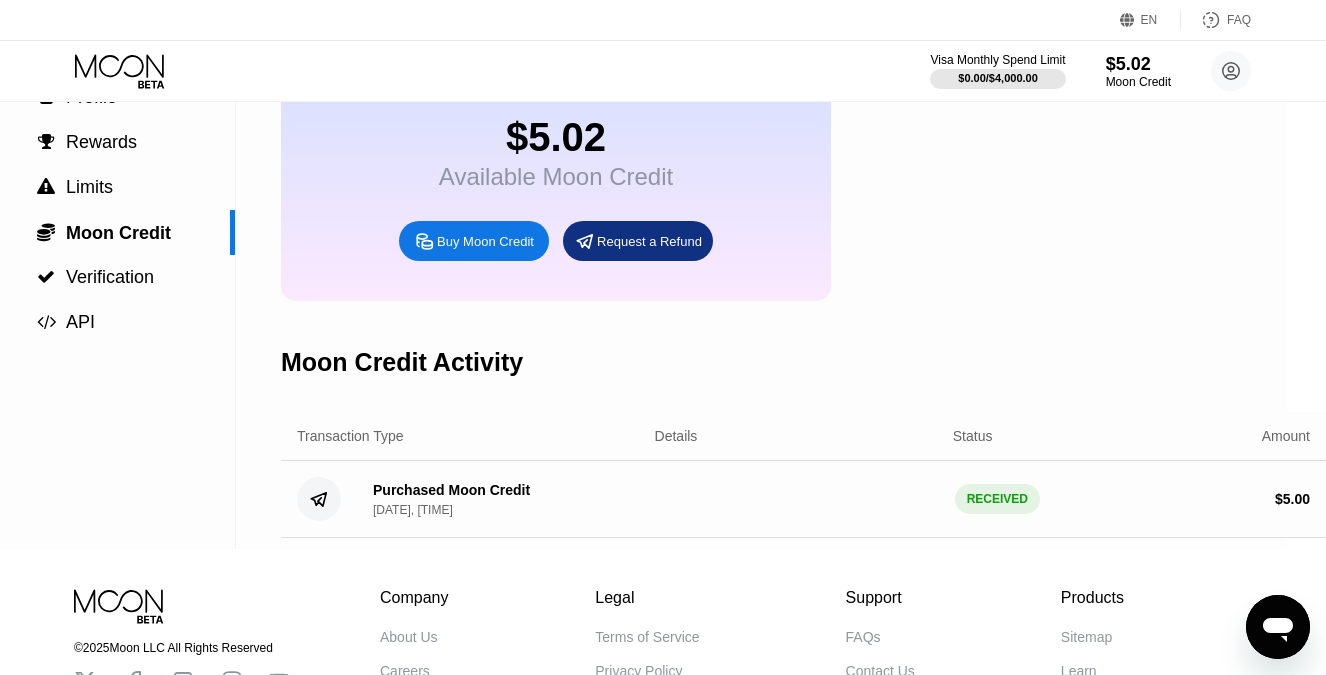 scroll, scrollTop: 126, scrollLeft: 0, axis: vertical 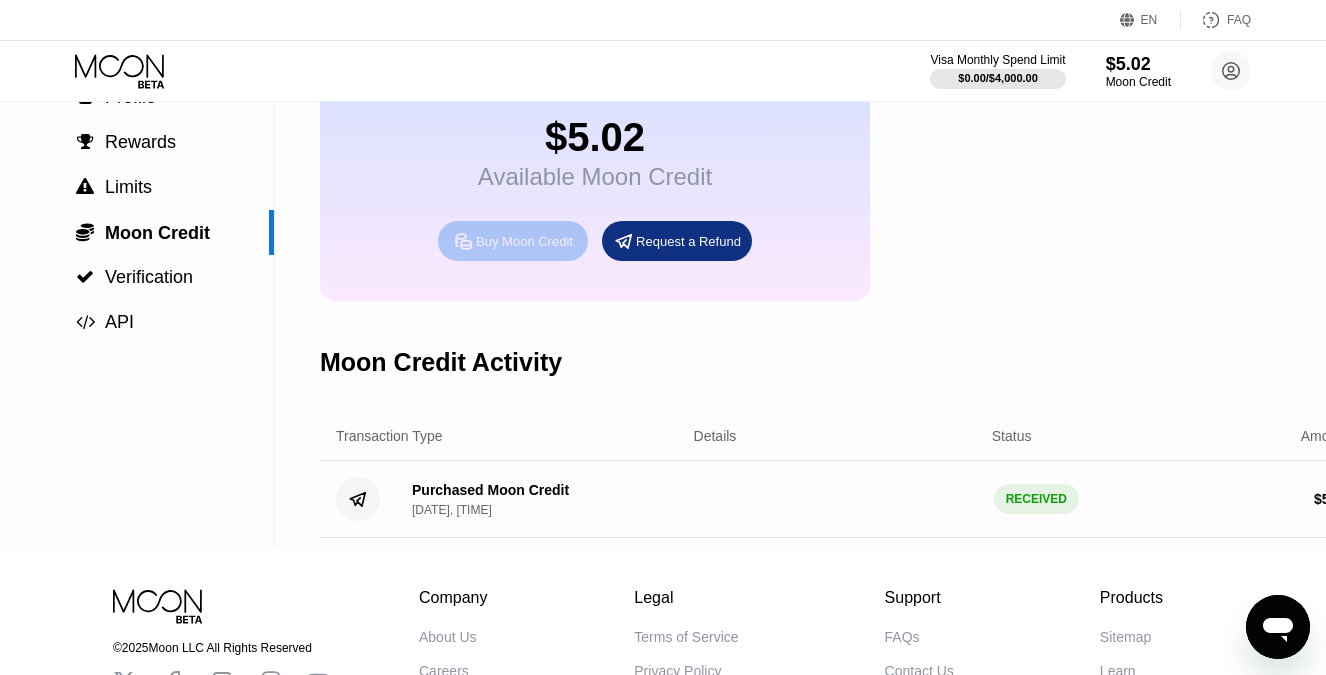 click on "Buy Moon Credit" at bounding box center (524, 241) 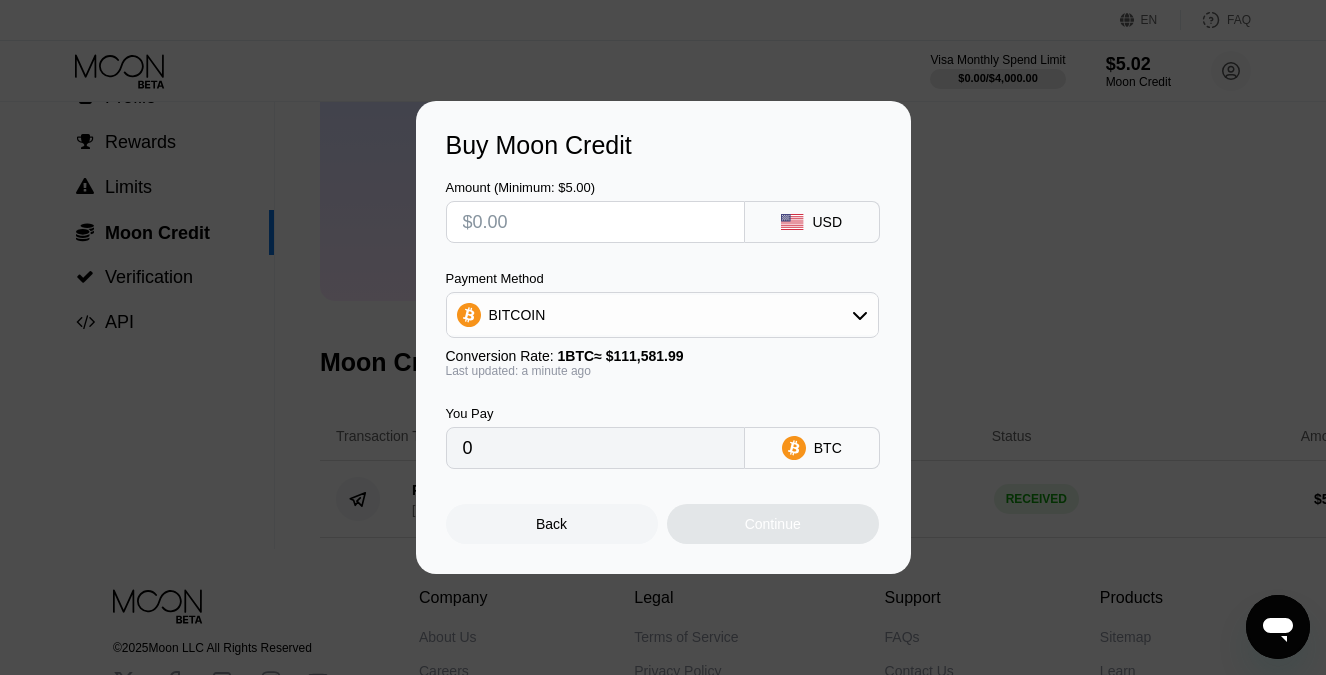 click on "Buy Moon Credit Amount (Minimum: $5.00) USD Payment Method BITCOIN Conversion Rate:   1  BTC  ≈   $111,581.99 Last updated:   a minute ago You Pay 0 BTC Back Continue" at bounding box center (663, 337) 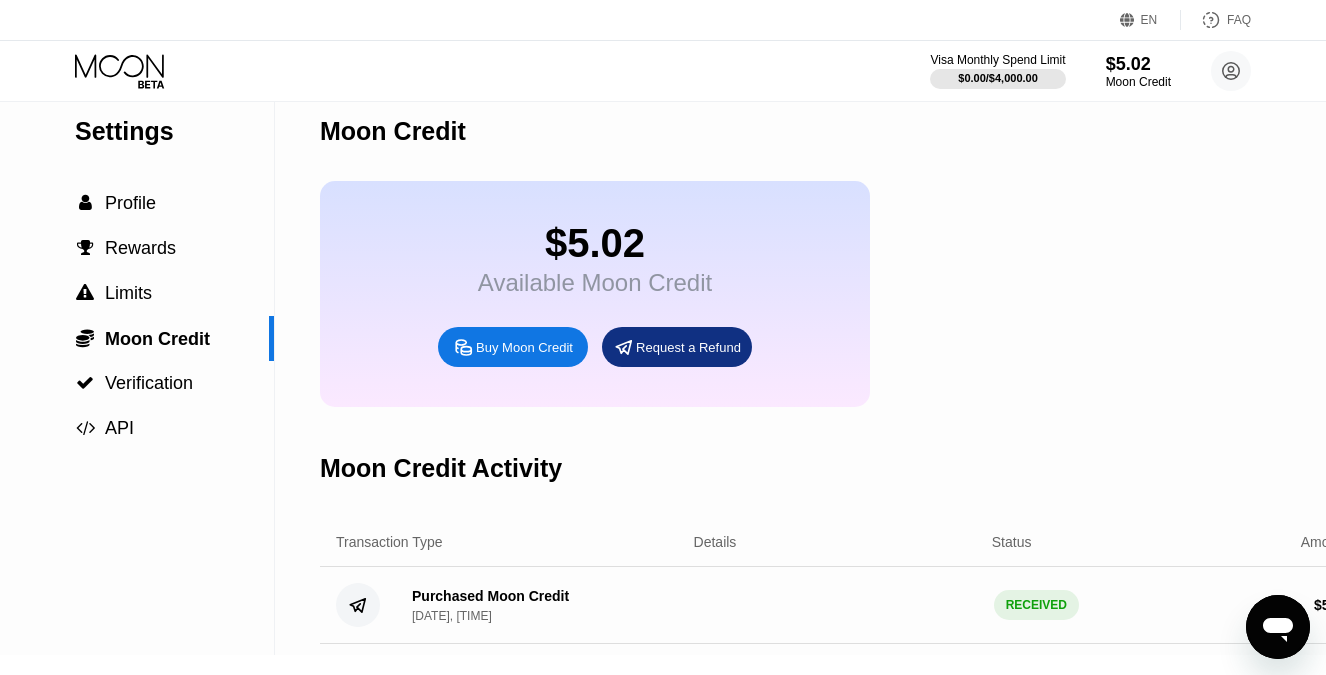 scroll, scrollTop: 0, scrollLeft: 0, axis: both 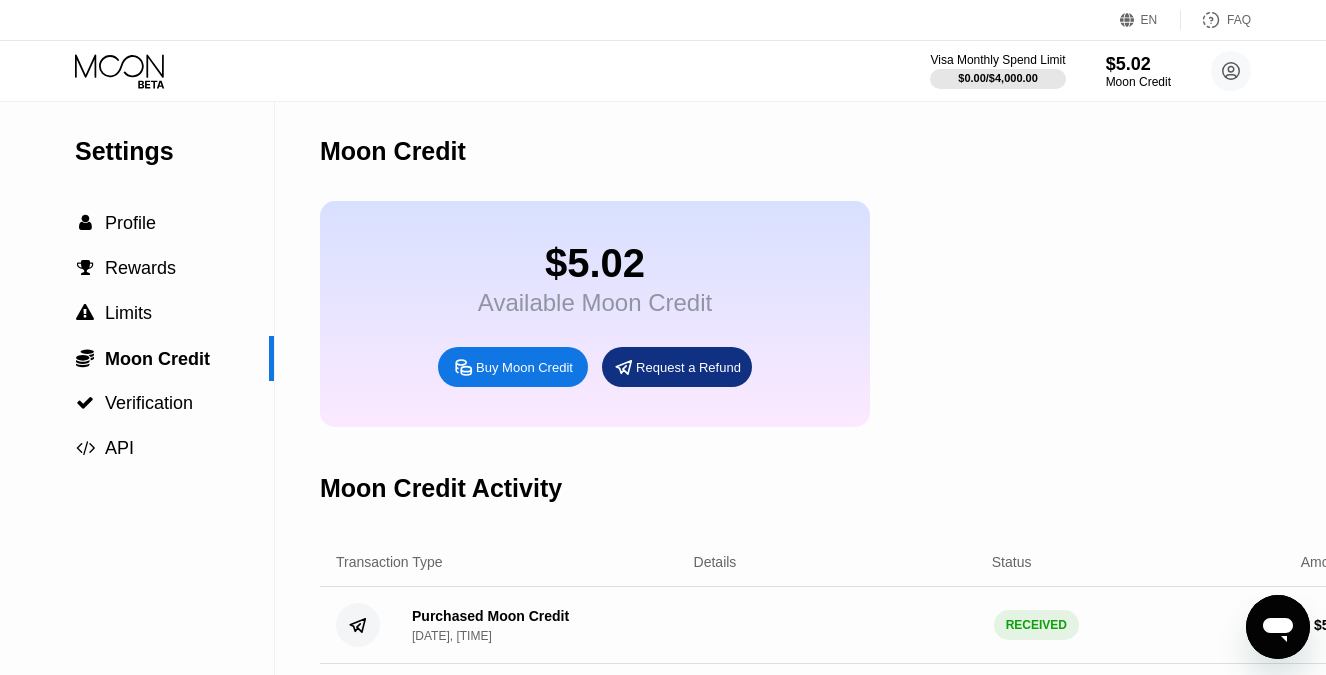 click 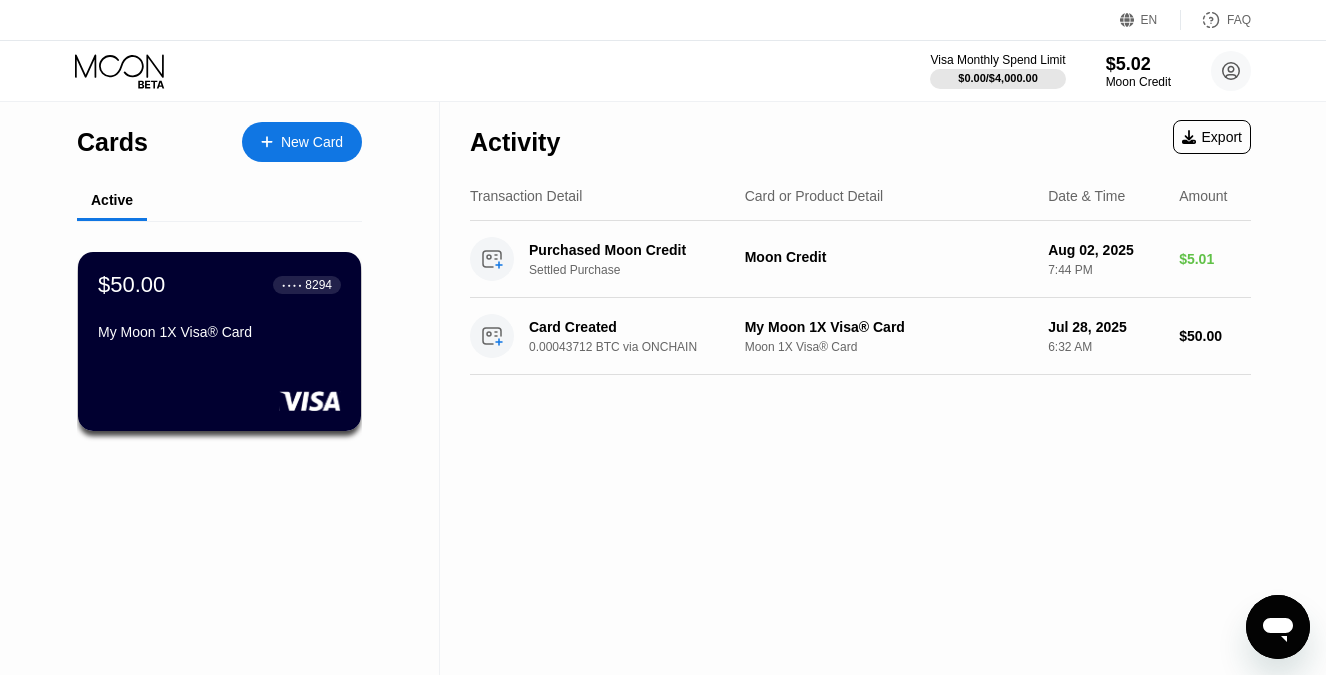 click on "My Moon 1X Visa® Card" at bounding box center (219, 332) 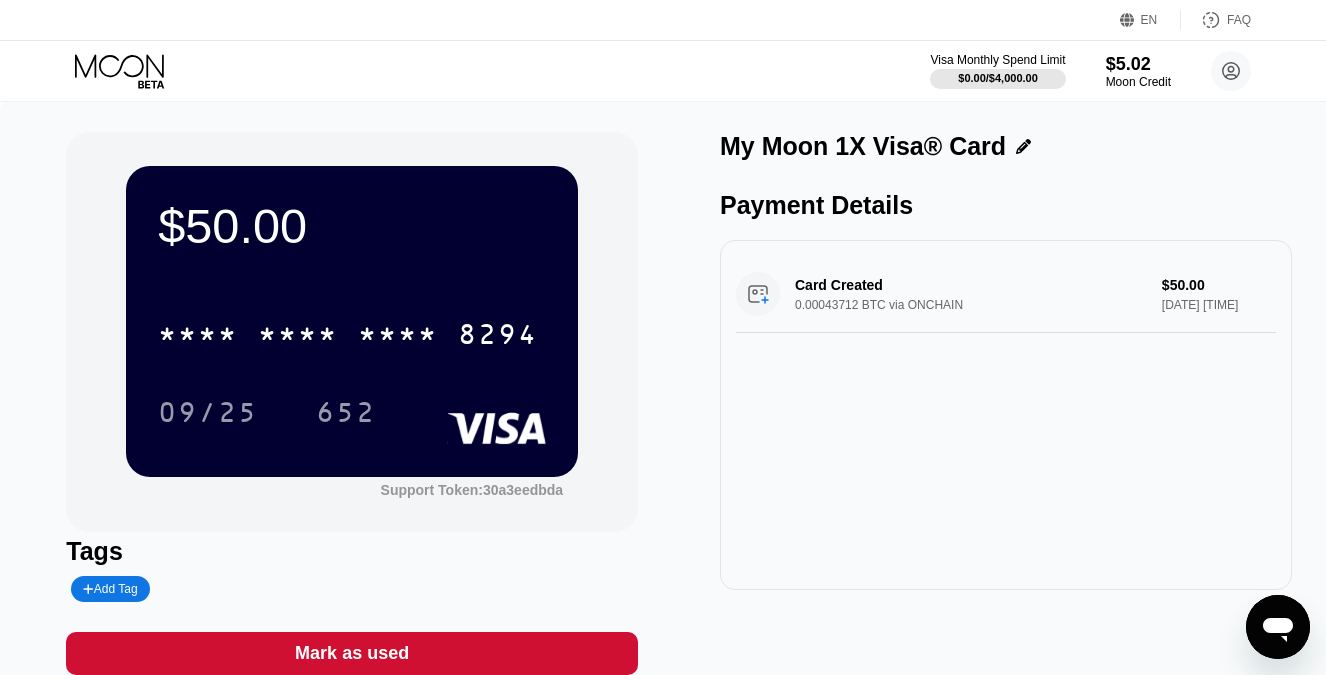 click on "Card Created 0.00043712 BTC via ONCHAIN $50.00 [DATE] [TIME]" at bounding box center (1006, 294) 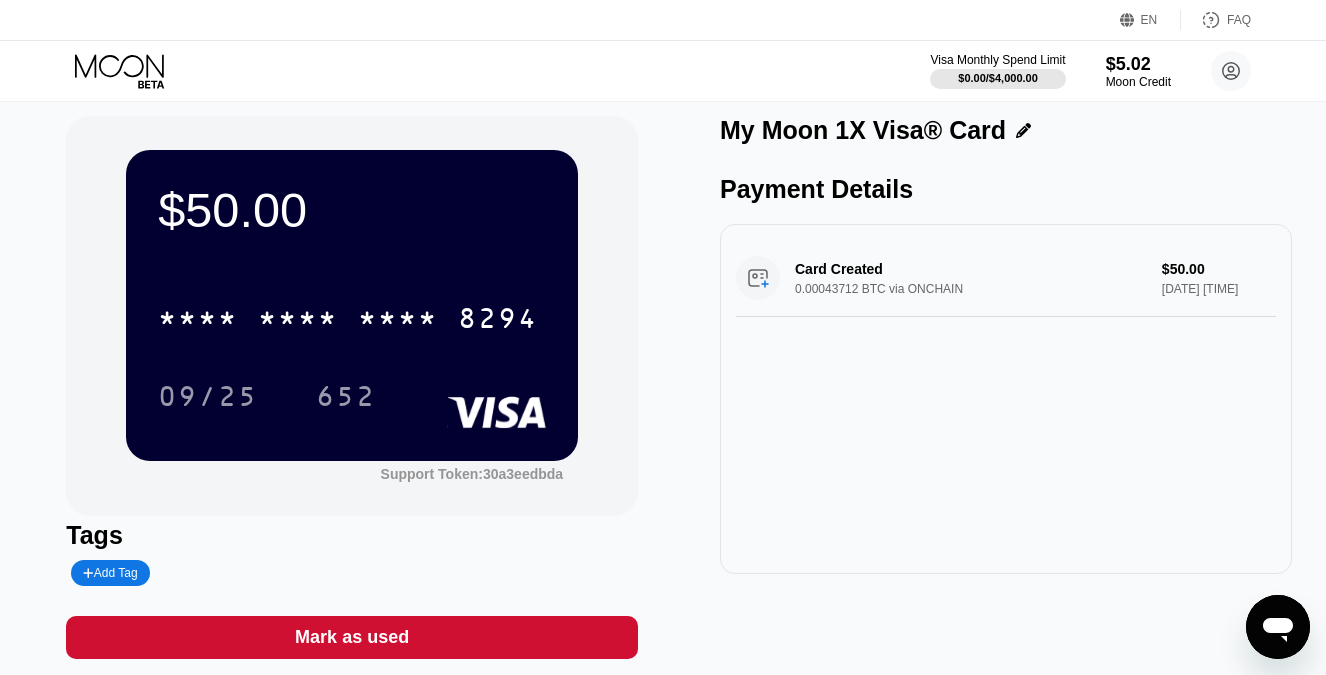 scroll, scrollTop: 6, scrollLeft: 0, axis: vertical 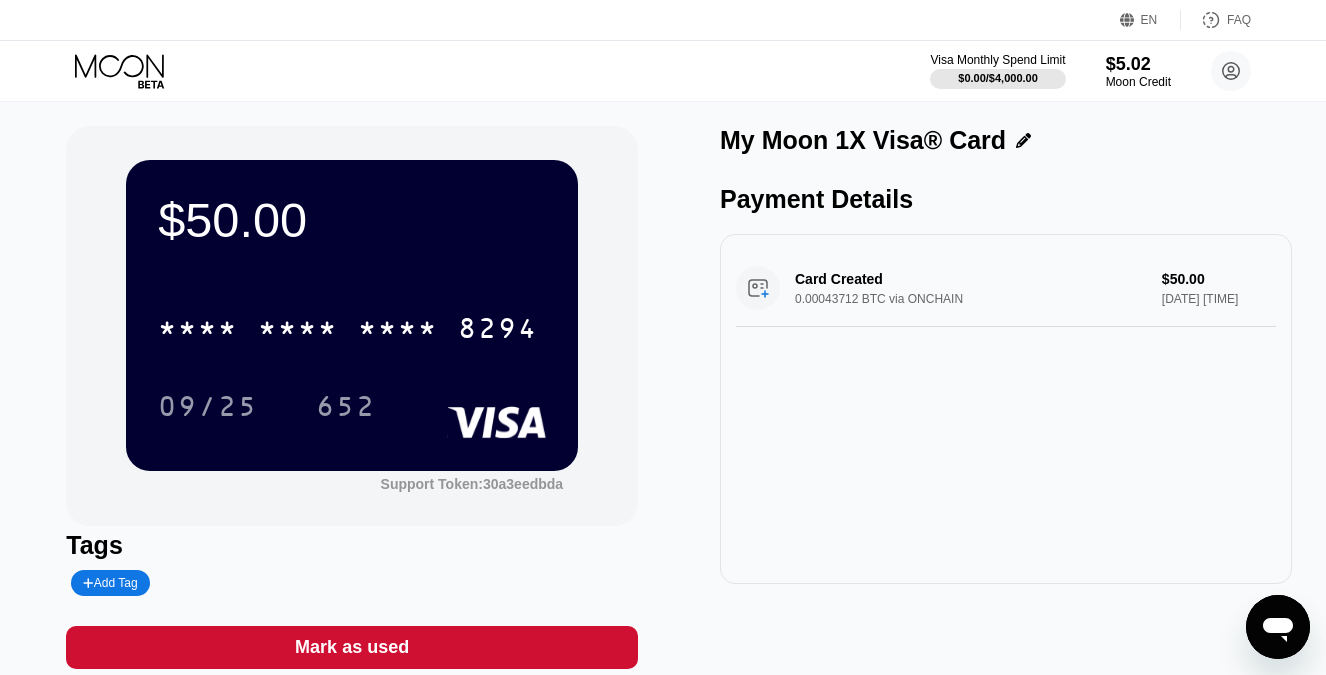 click on "Add Tag" at bounding box center [110, 583] 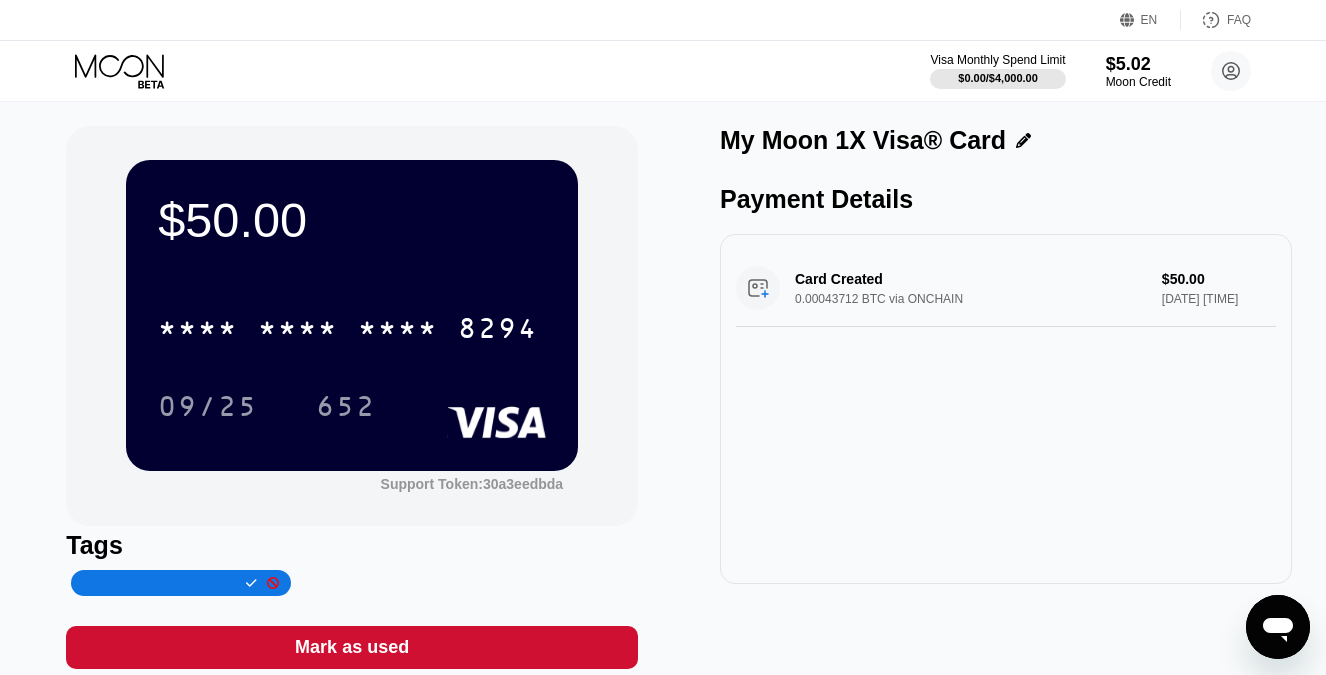 scroll, scrollTop: 0, scrollLeft: 0, axis: both 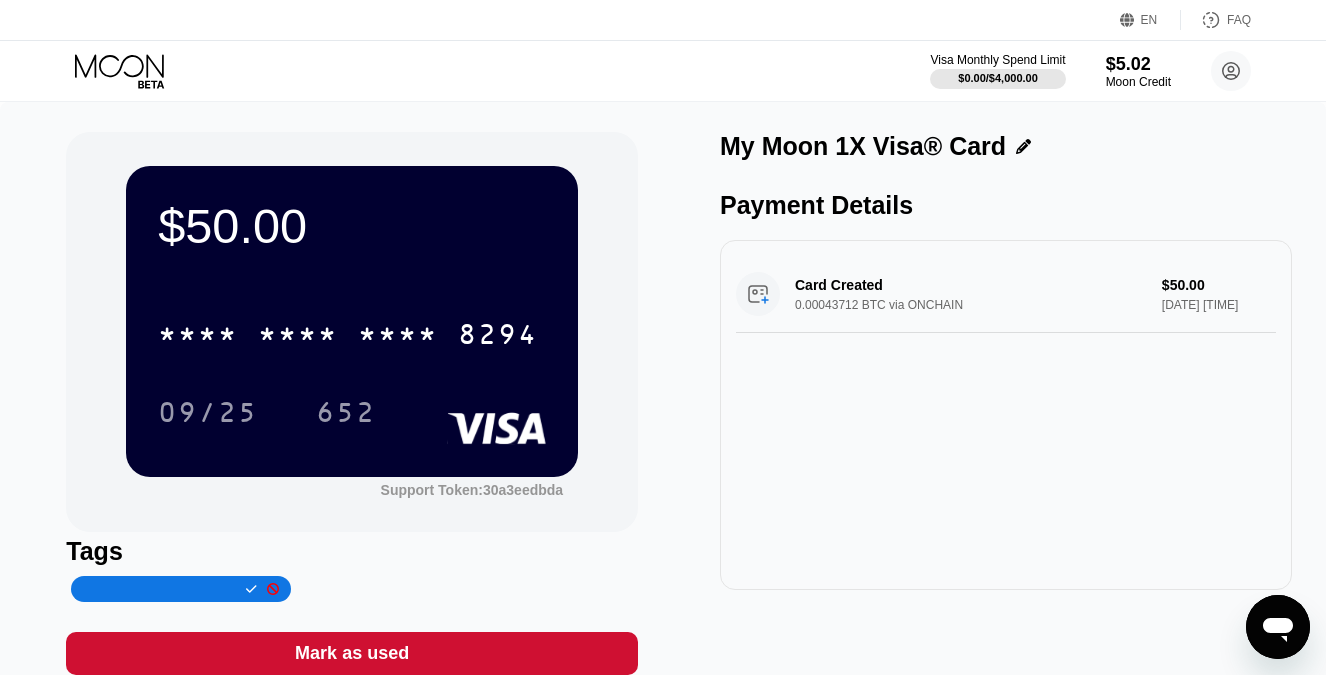 click 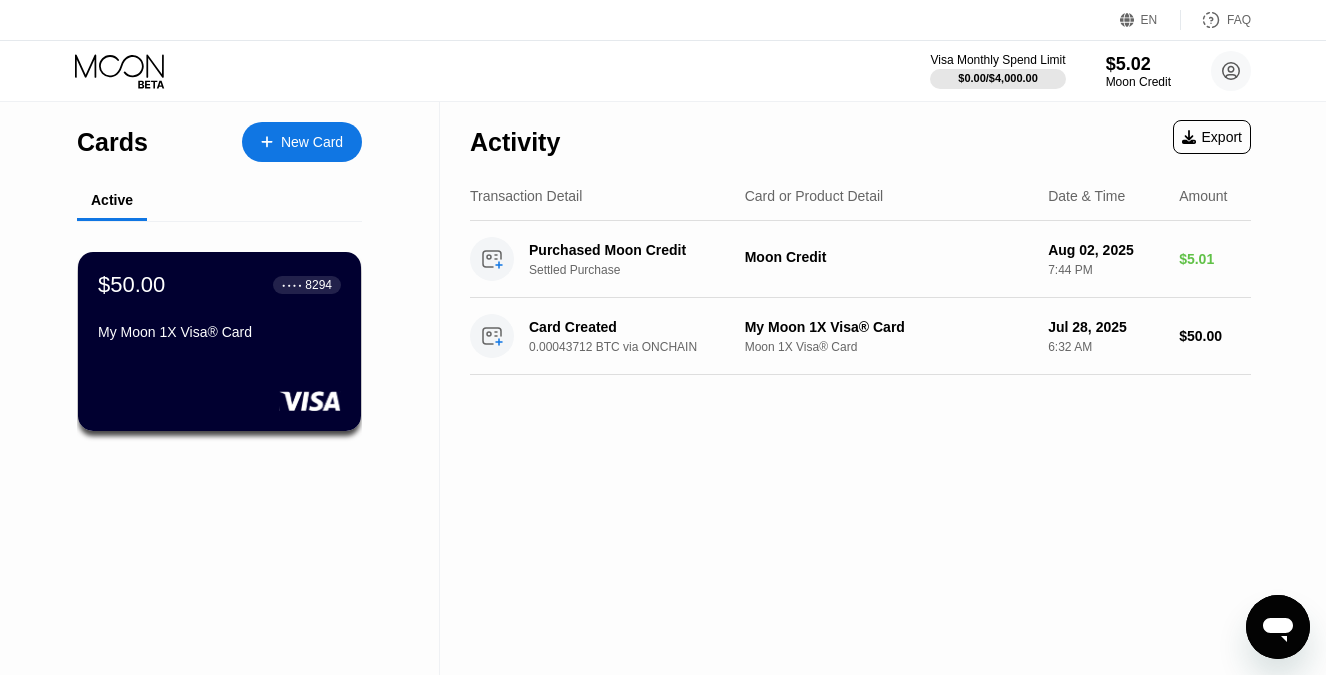 click on "Cards" at bounding box center (112, 142) 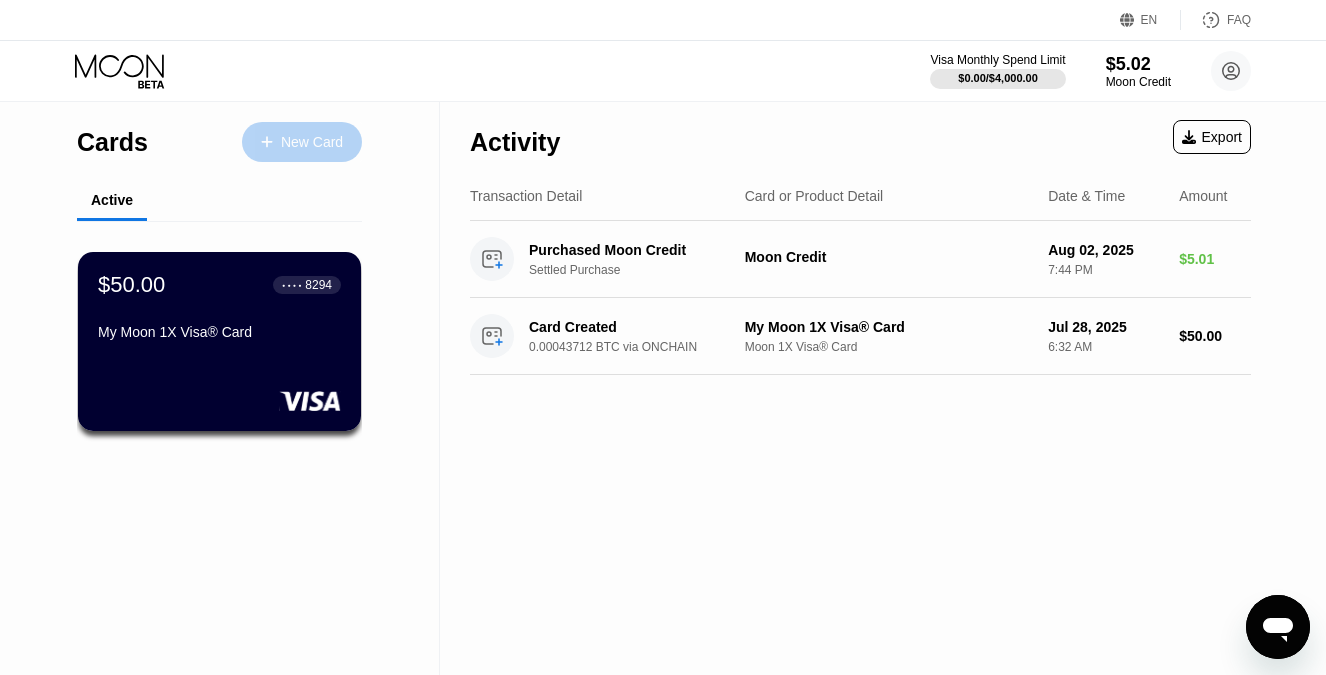 click on "New Card" at bounding box center [312, 142] 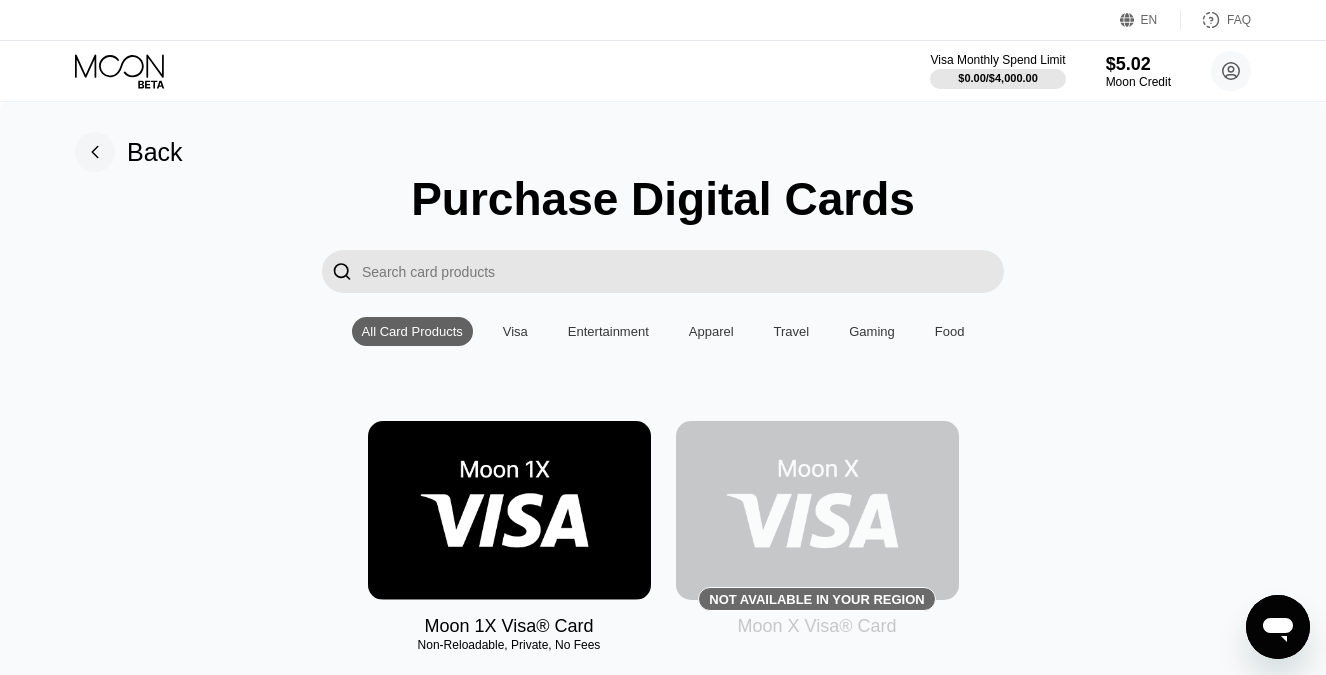 scroll, scrollTop: 0, scrollLeft: 0, axis: both 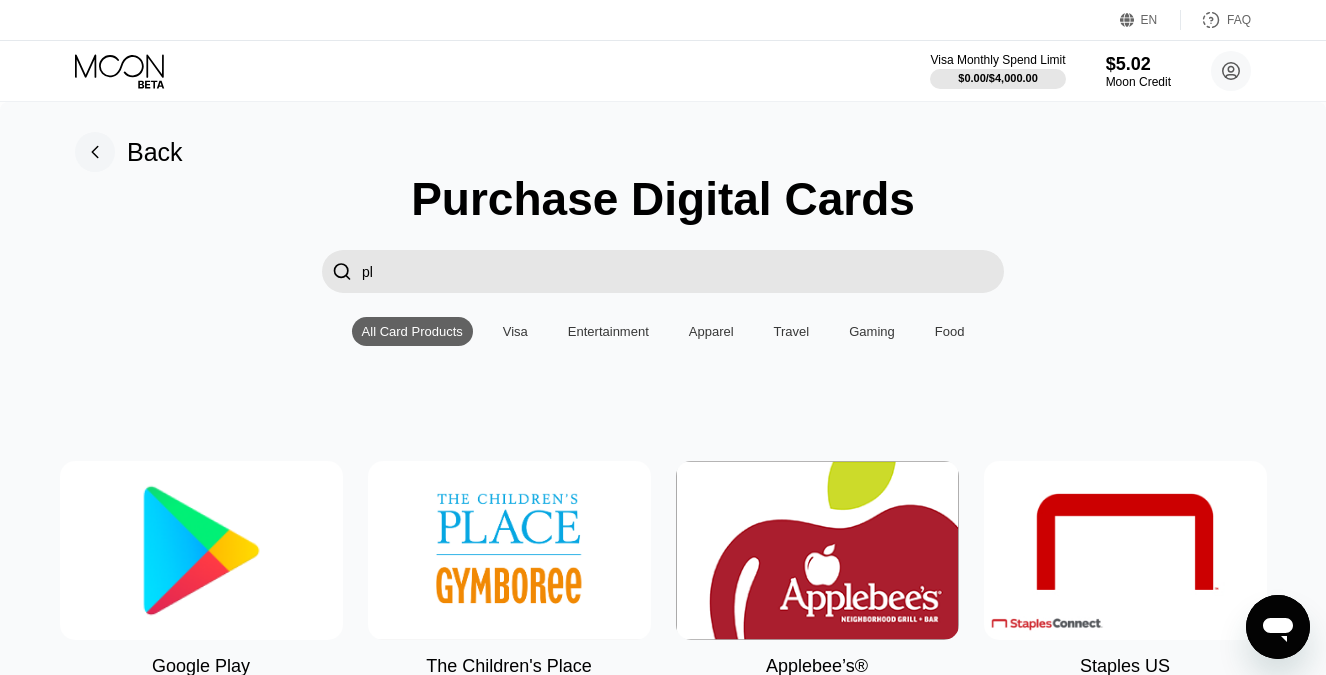 type on "p" 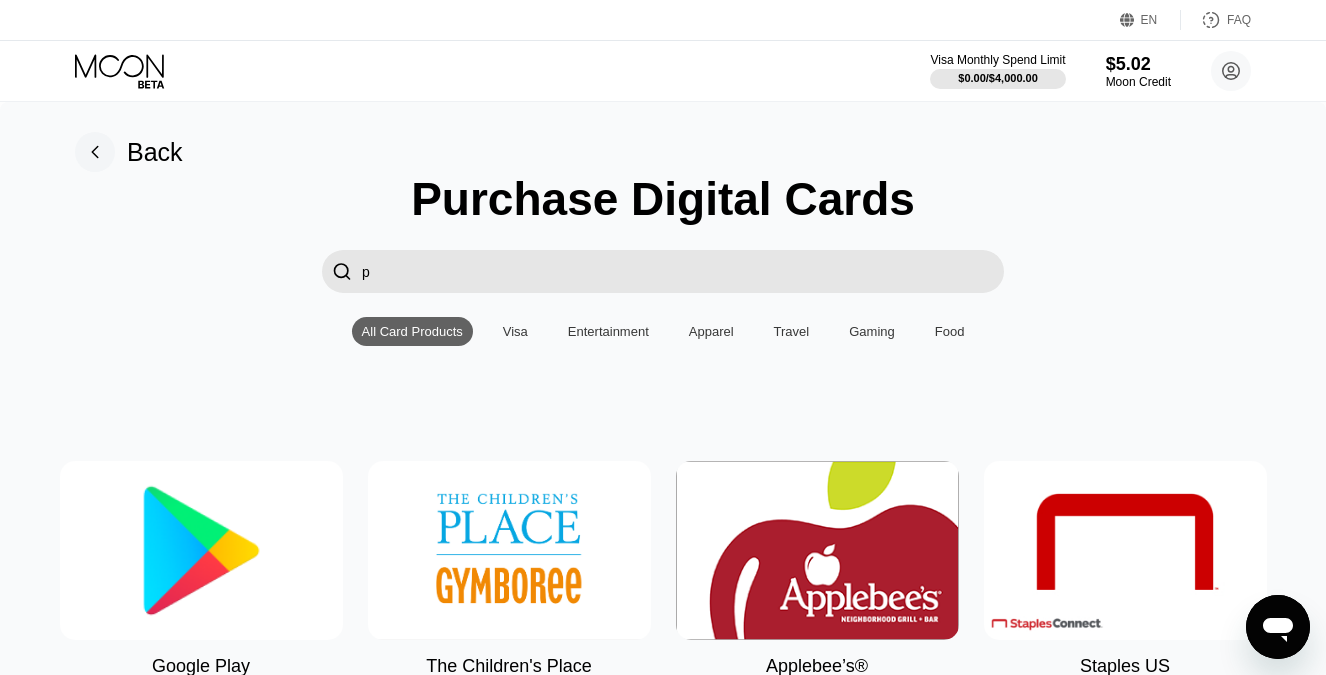 type 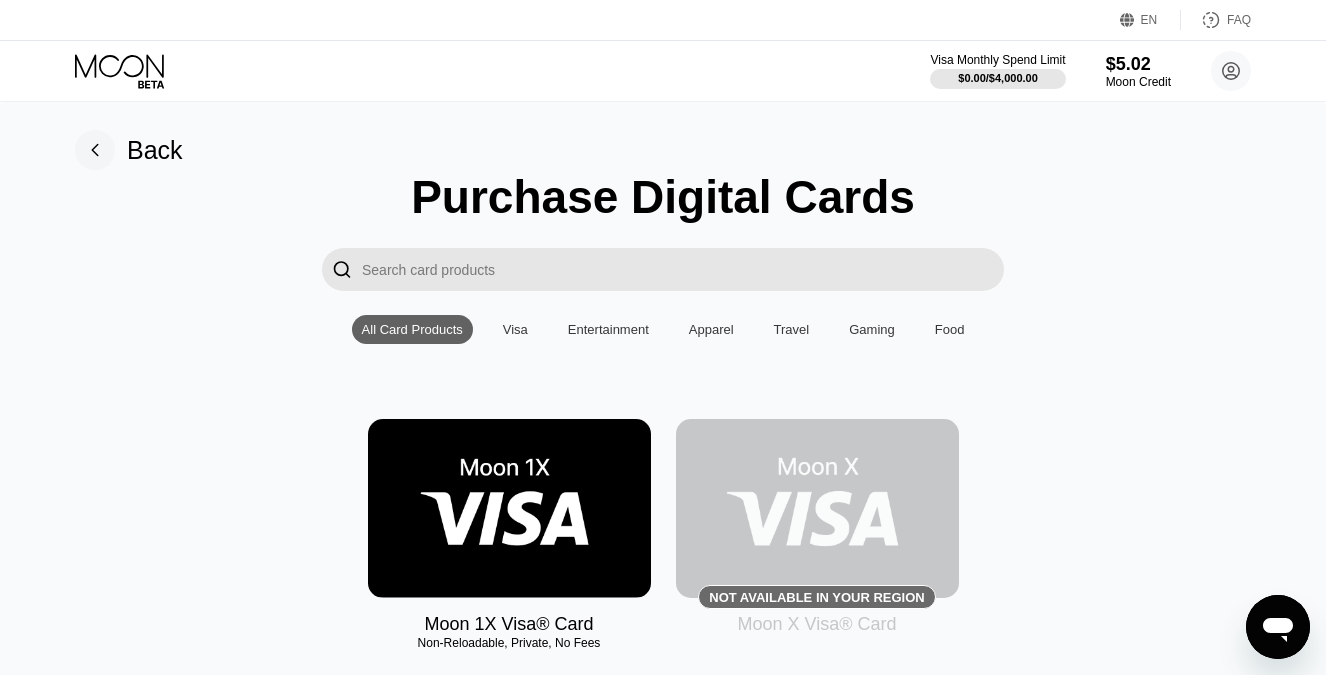 scroll, scrollTop: 0, scrollLeft: 0, axis: both 